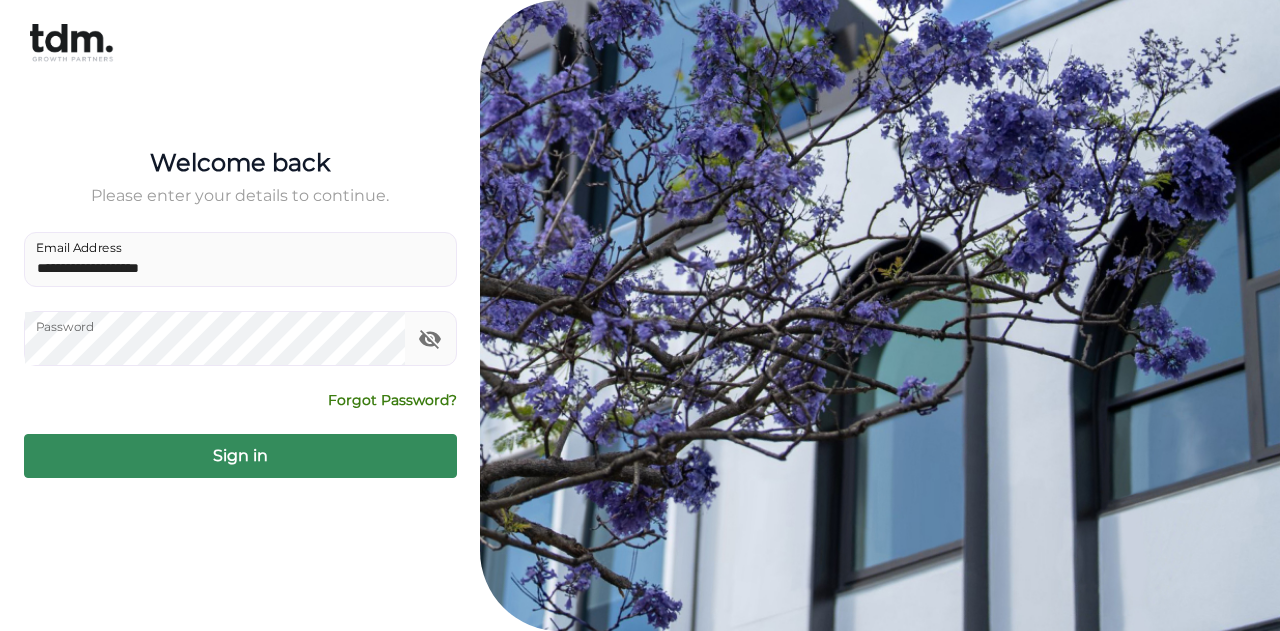 scroll, scrollTop: 0, scrollLeft: 0, axis: both 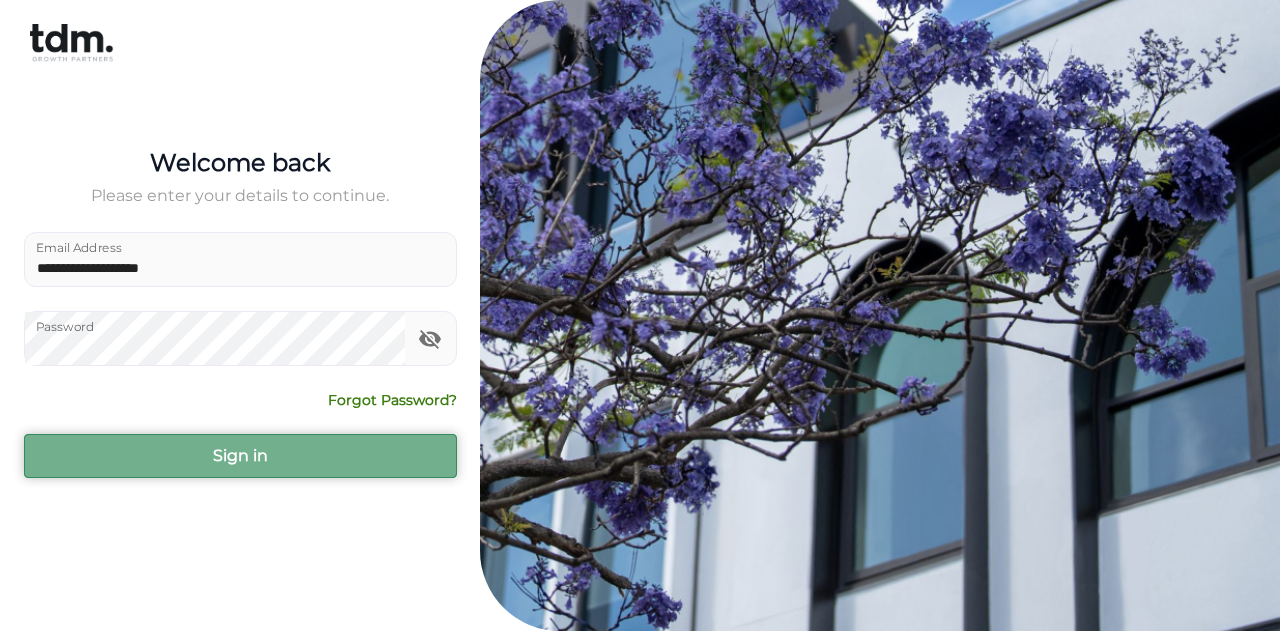 click on "Sign in" at bounding box center (240, 456) 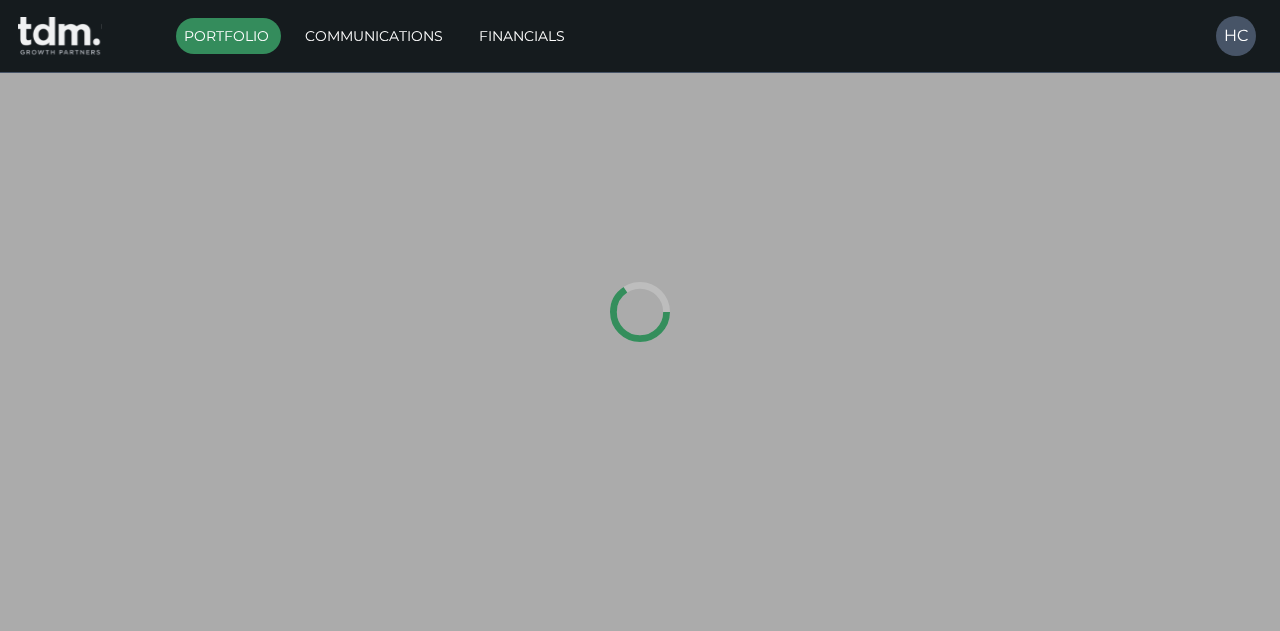 type on "*********" 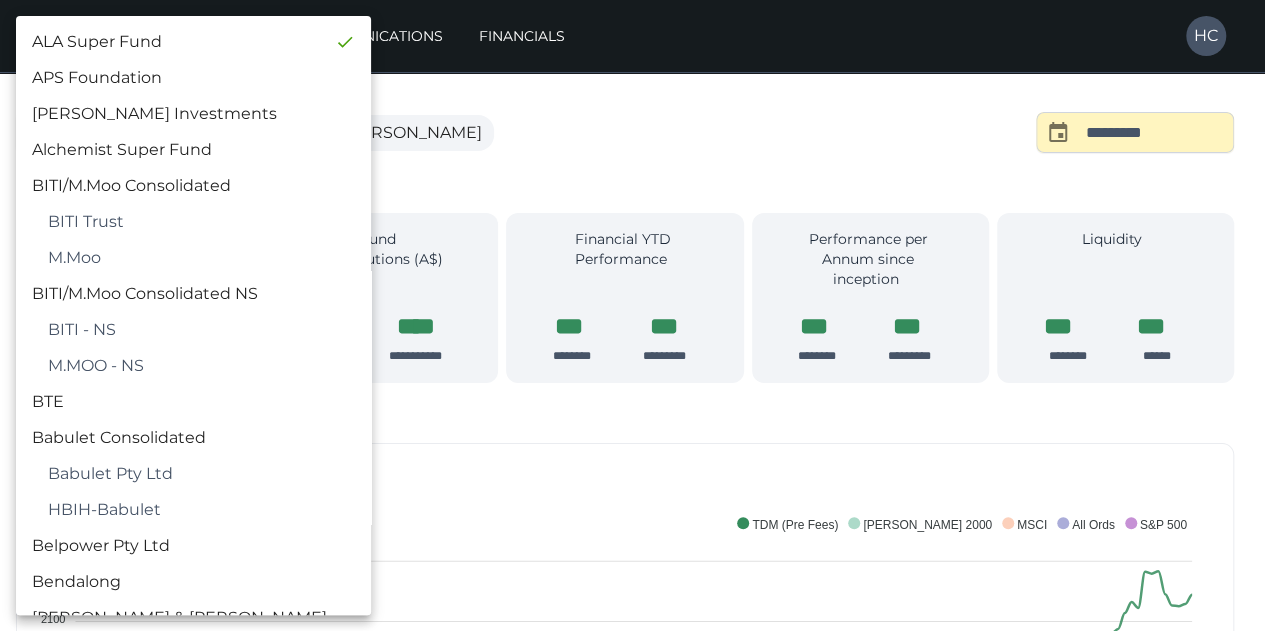 click on "**********" at bounding box center (632, 1453) 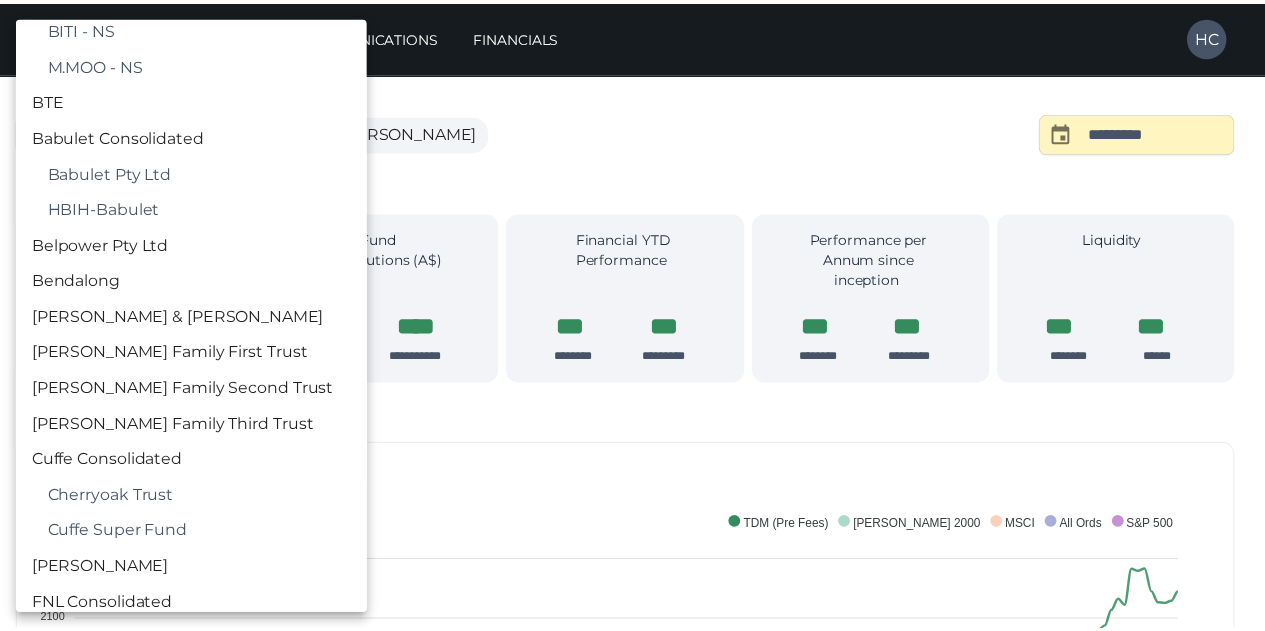 scroll, scrollTop: 302, scrollLeft: 0, axis: vertical 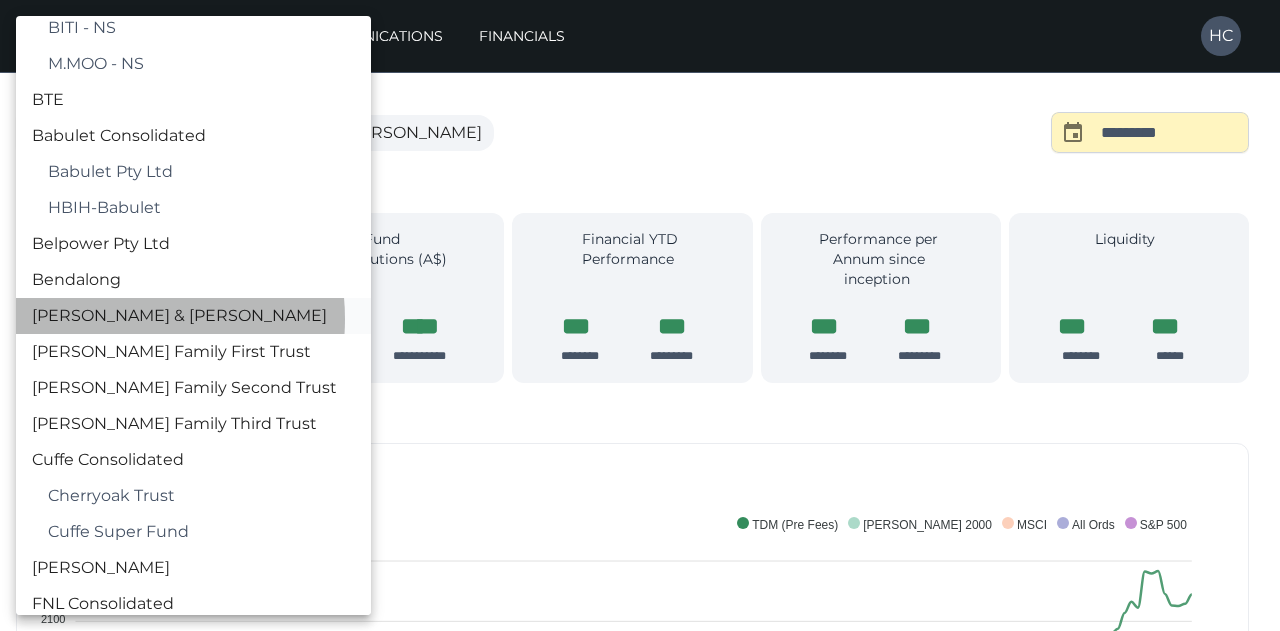 click on "[PERSON_NAME] & [PERSON_NAME]" at bounding box center [193, 316] 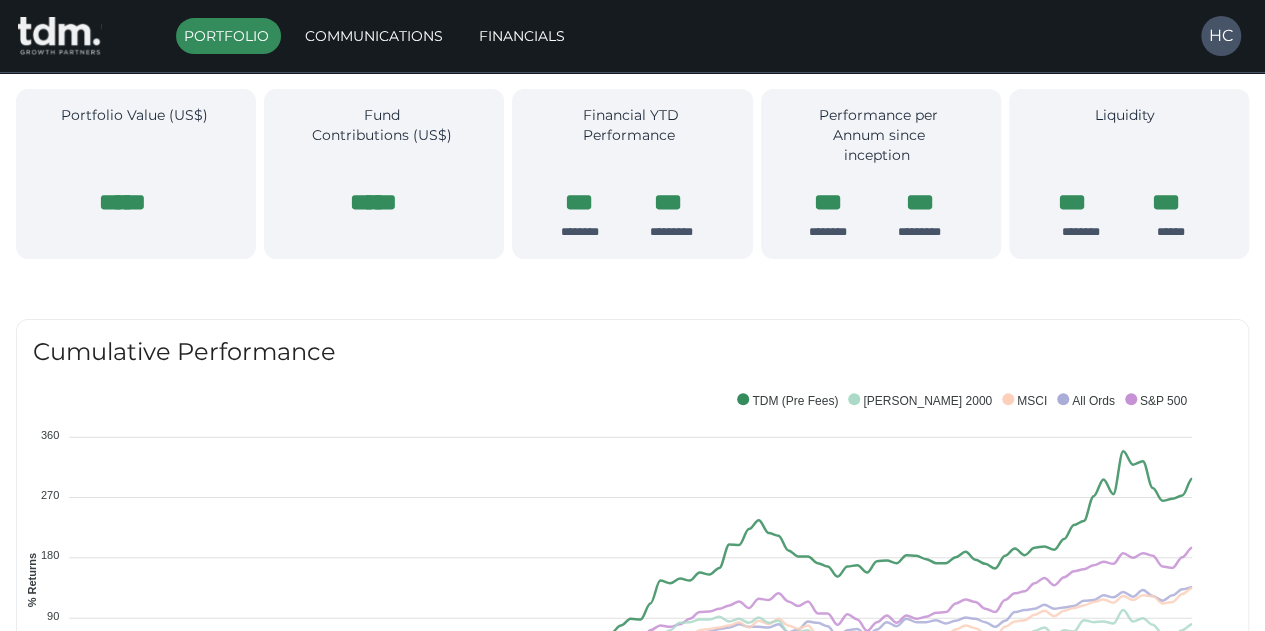 scroll, scrollTop: 140, scrollLeft: 0, axis: vertical 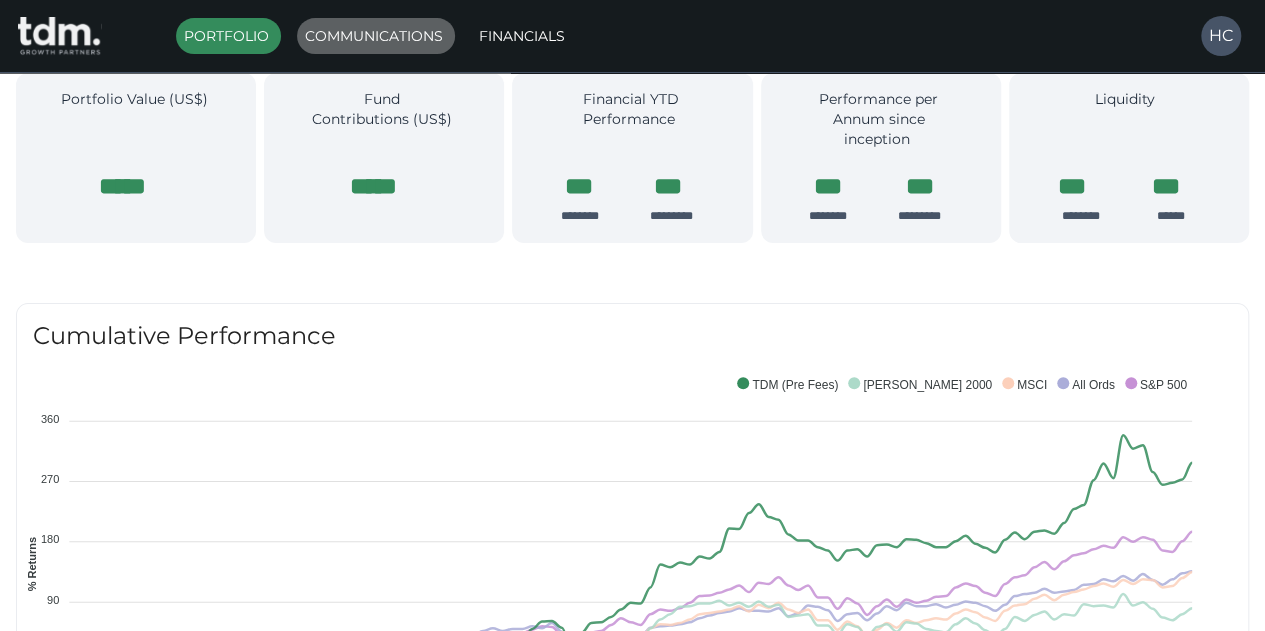 click on "Communications" at bounding box center (376, 36) 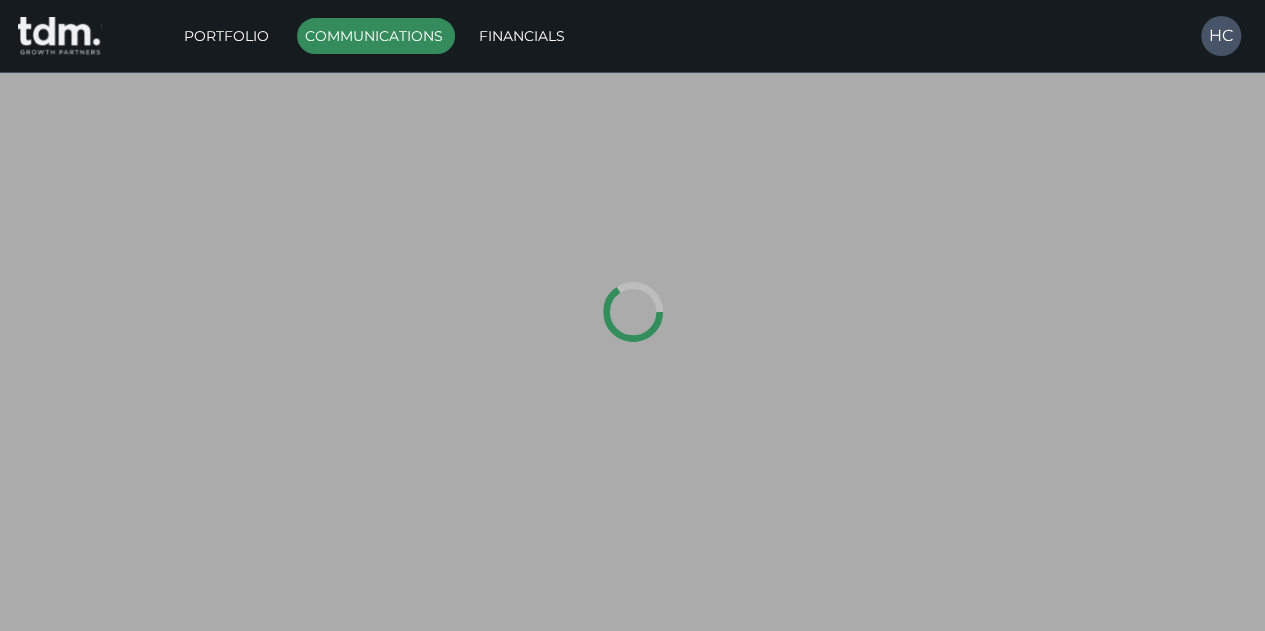 scroll, scrollTop: 0, scrollLeft: 0, axis: both 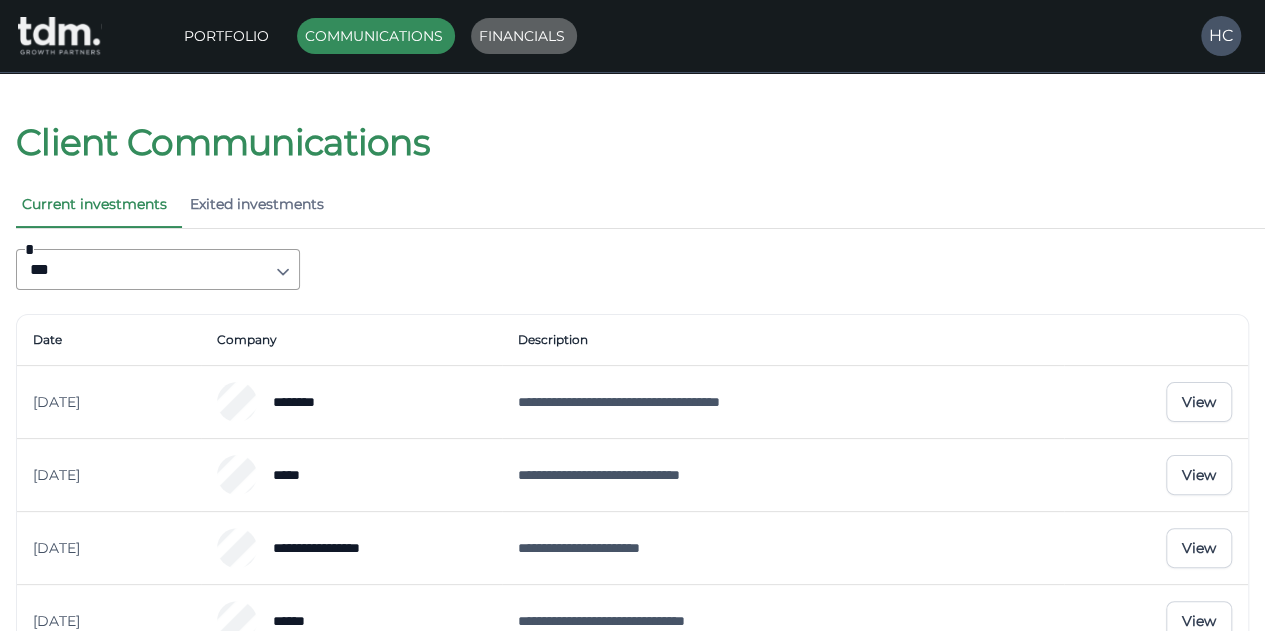 click on "Financials" at bounding box center (524, 36) 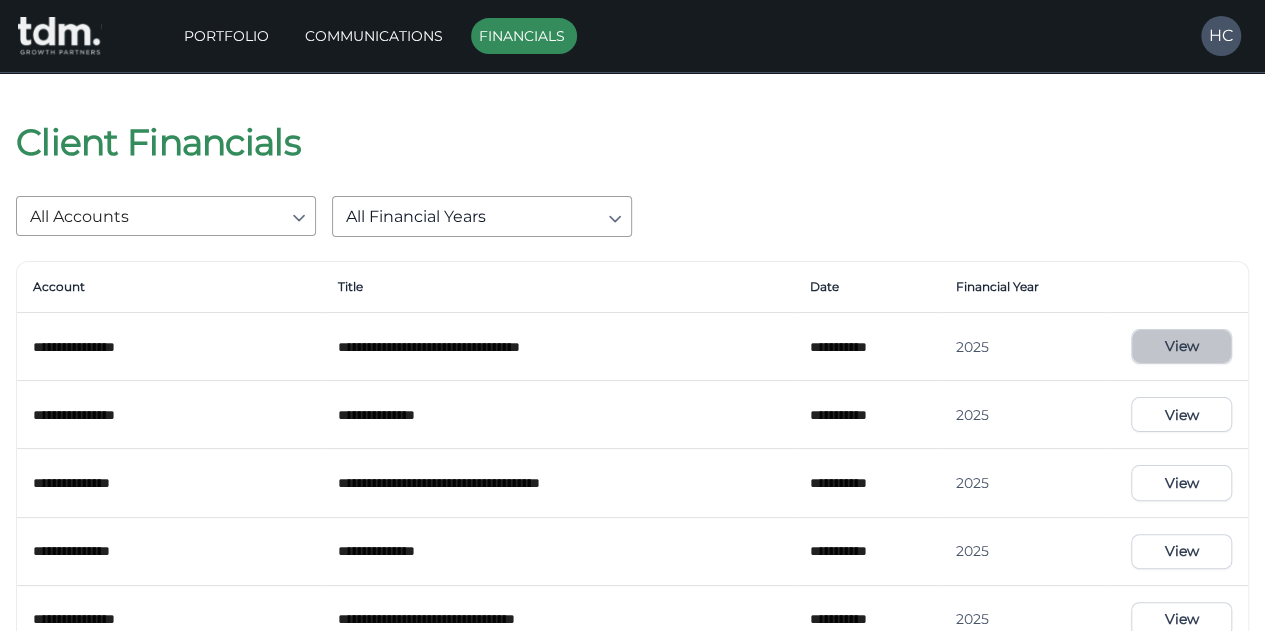 click on "View" at bounding box center [1181, 346] 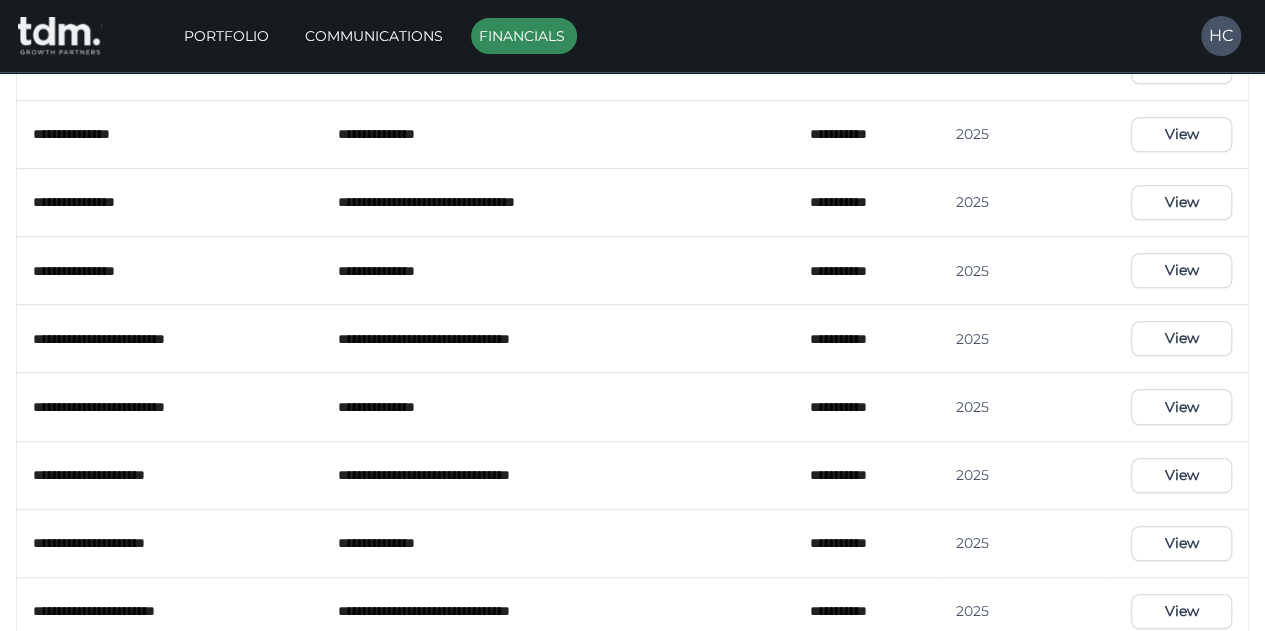scroll, scrollTop: 426, scrollLeft: 0, axis: vertical 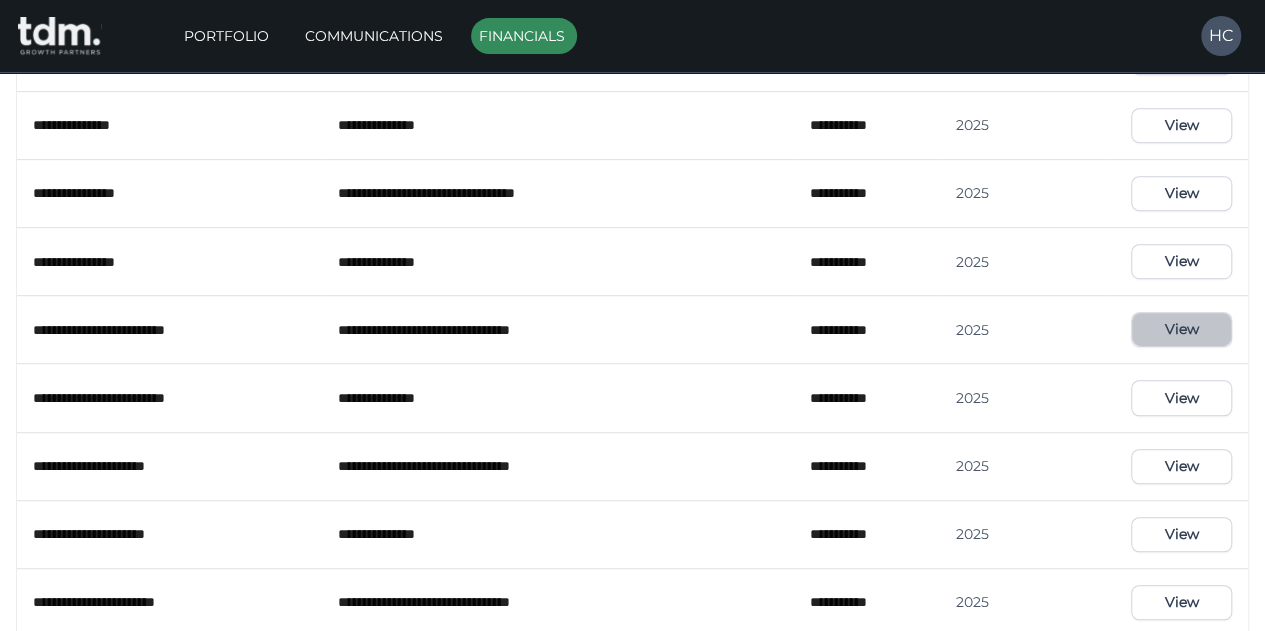 click on "View" at bounding box center [1181, 329] 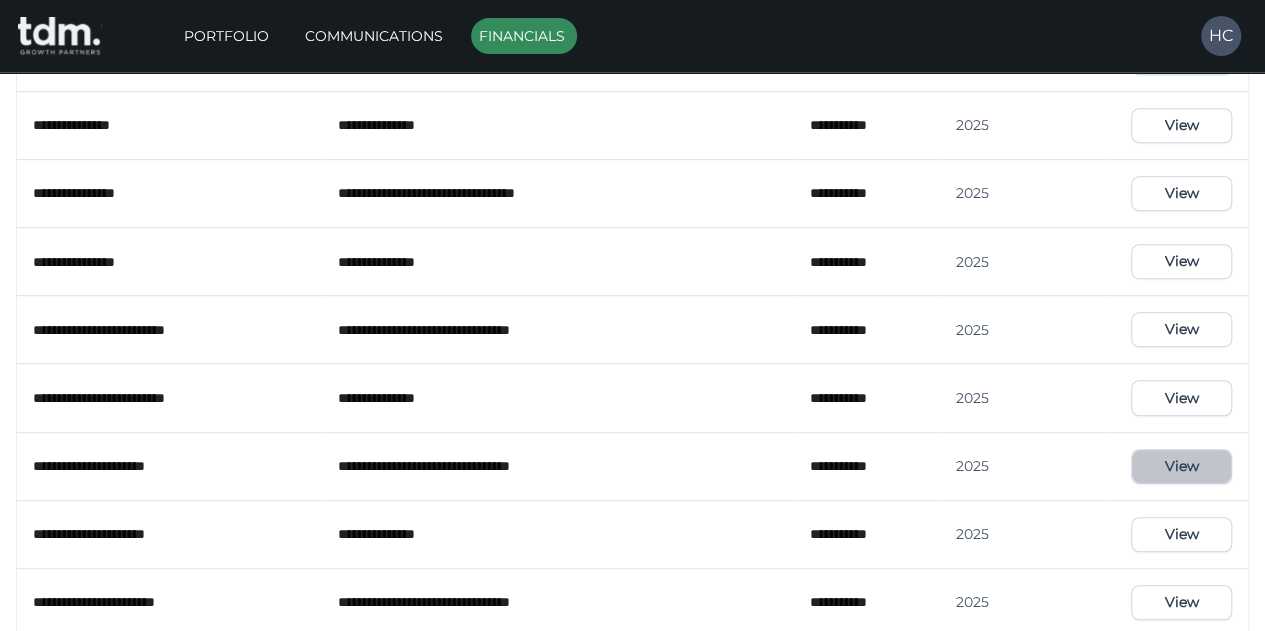 click on "View" at bounding box center (1181, 466) 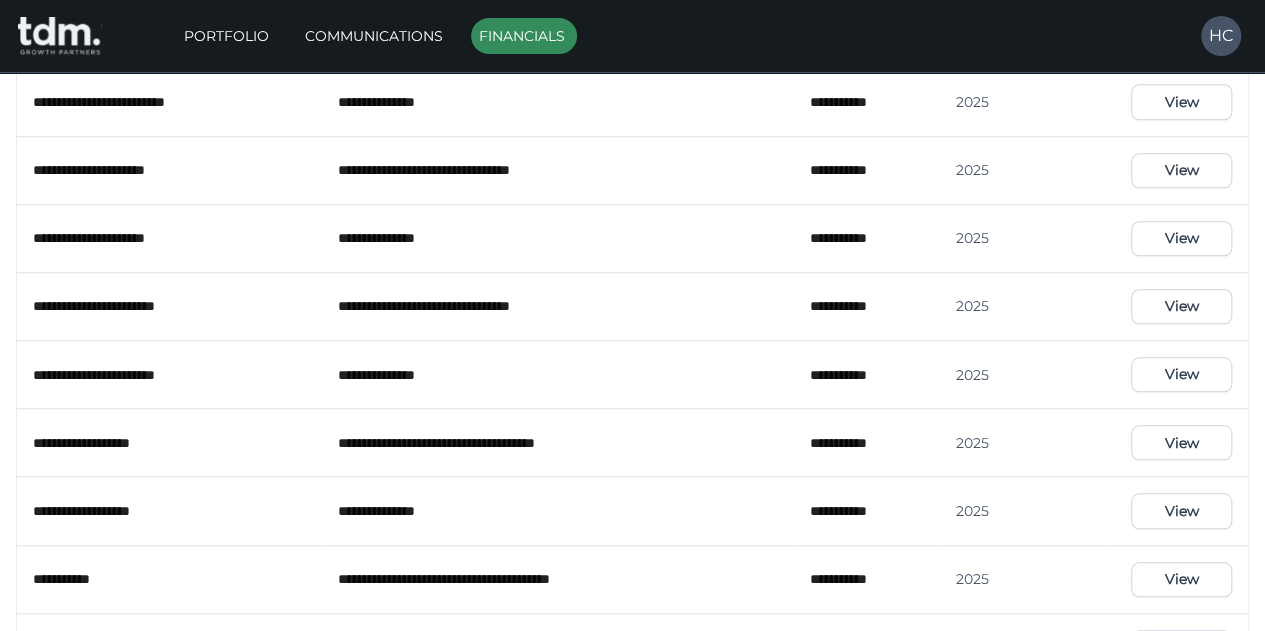 scroll, scrollTop: 726, scrollLeft: 0, axis: vertical 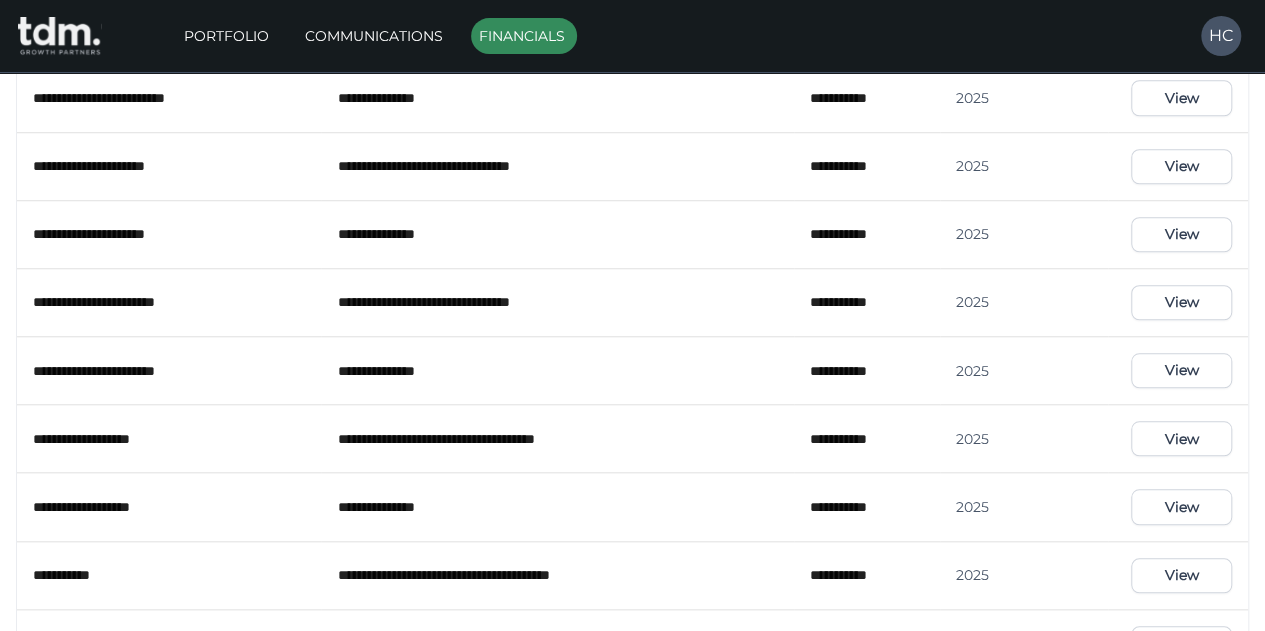 click on "View" at bounding box center [1181, 370] 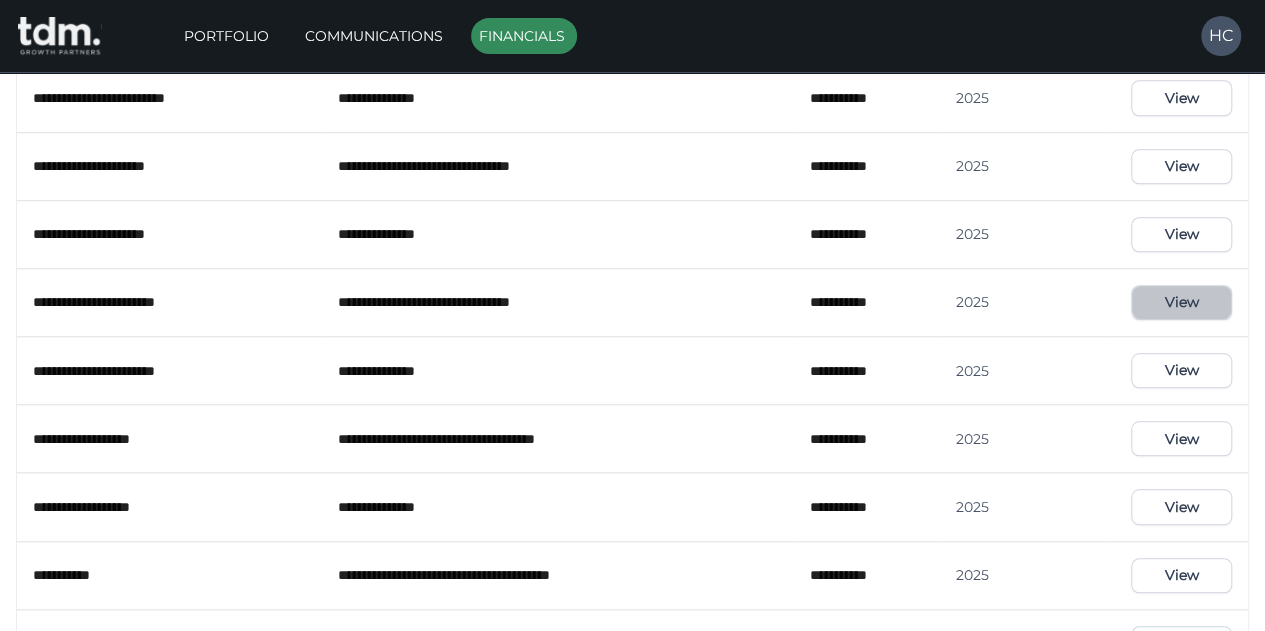 click on "View" at bounding box center [1181, 302] 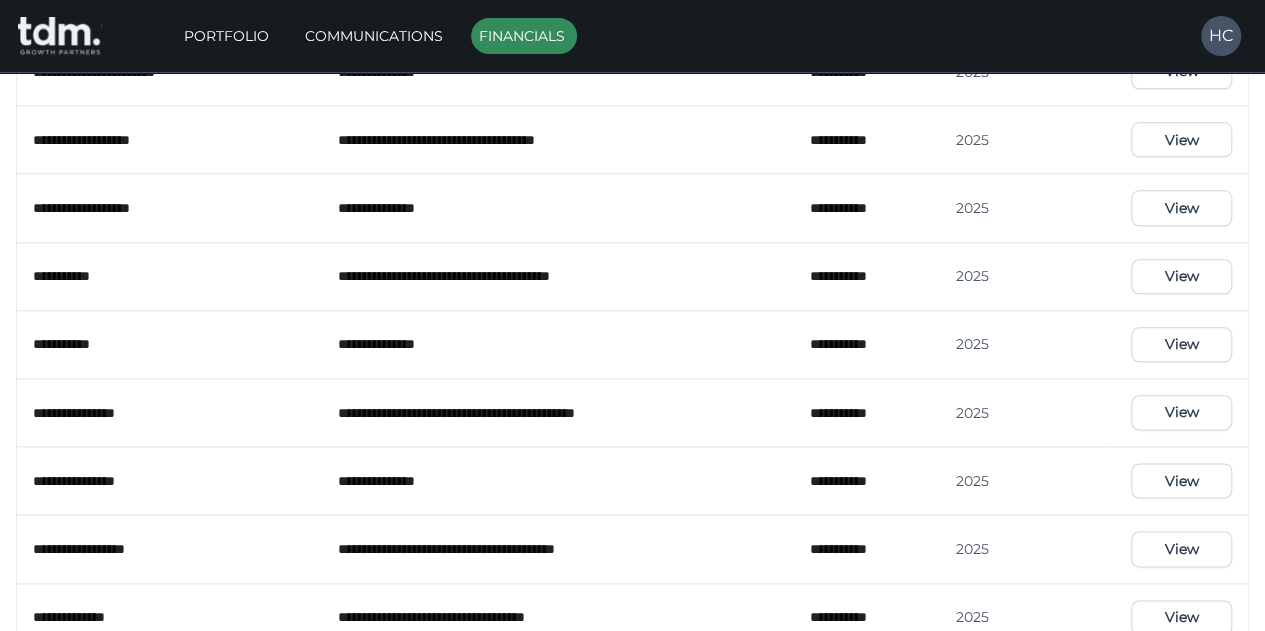 scroll, scrollTop: 1026, scrollLeft: 0, axis: vertical 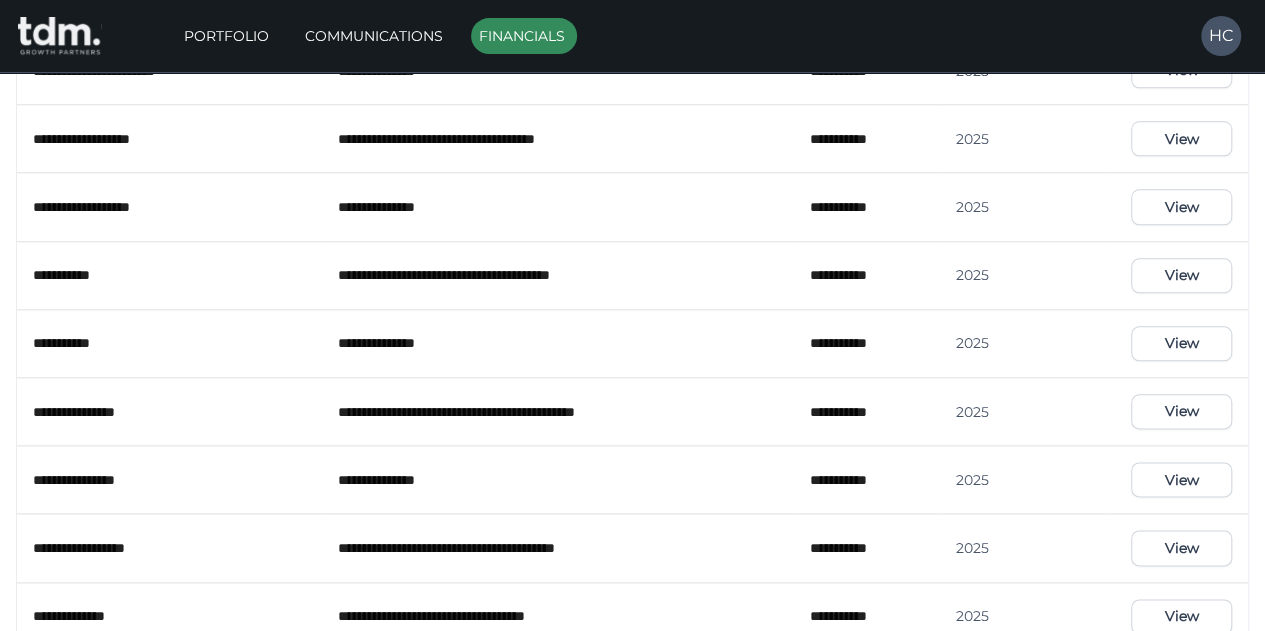 click on "View" at bounding box center (1181, 411) 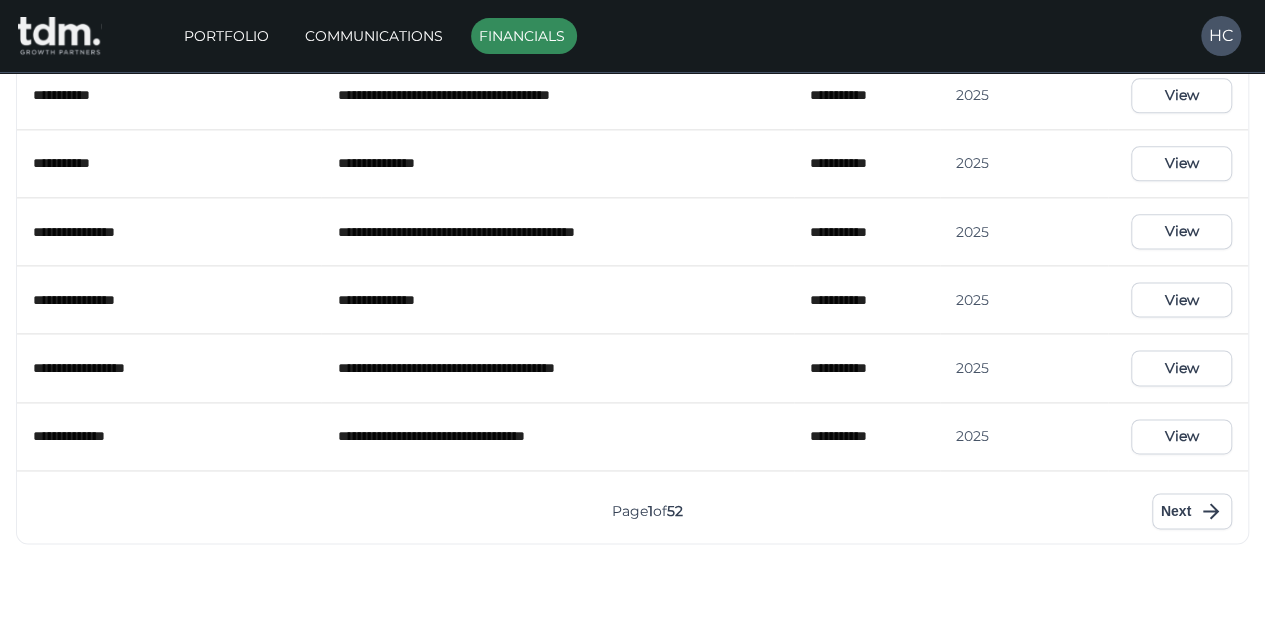 scroll, scrollTop: 1206, scrollLeft: 0, axis: vertical 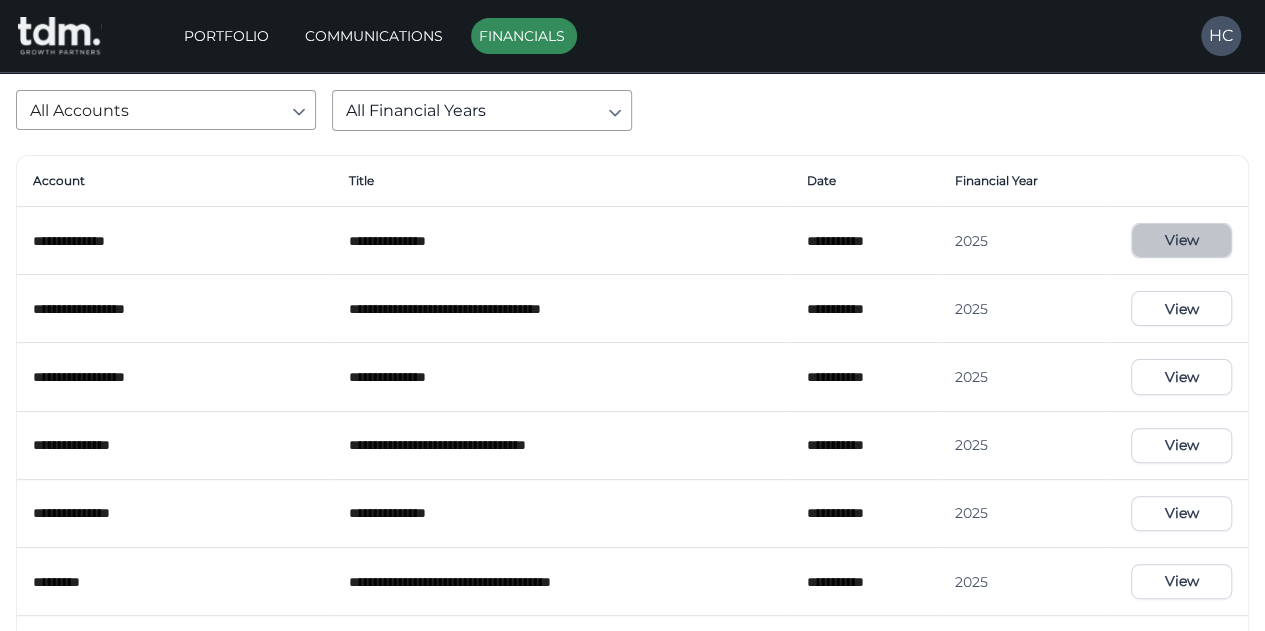 click on "View" at bounding box center [1181, 240] 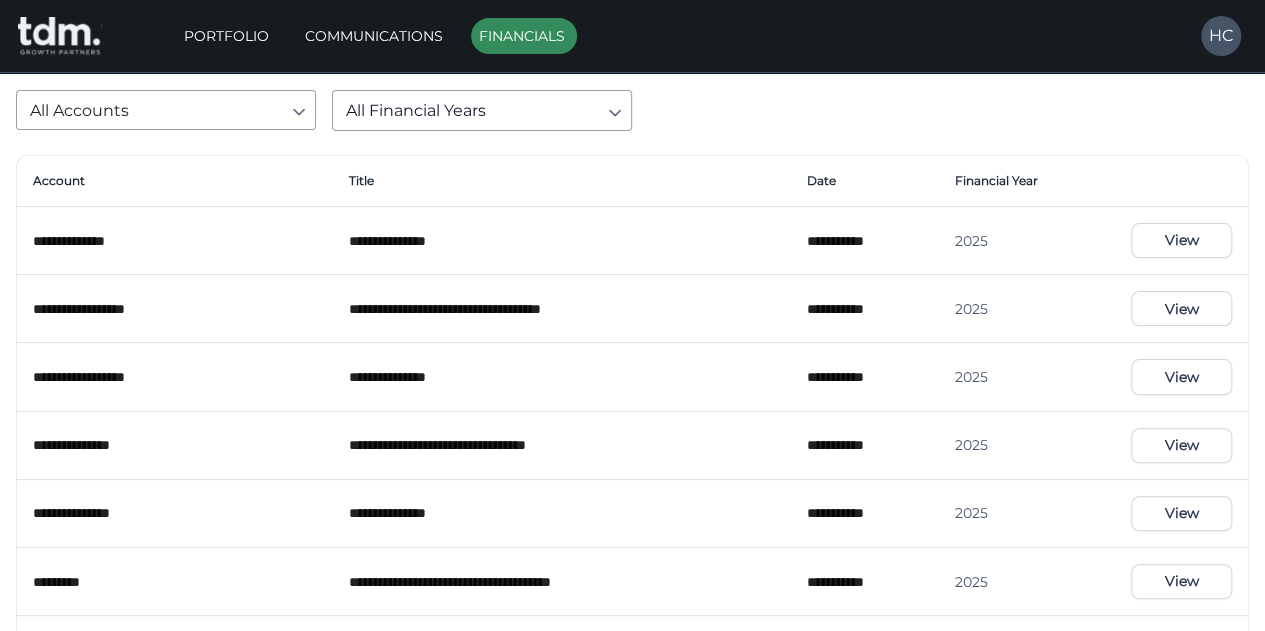 click on "View" at bounding box center (1181, 308) 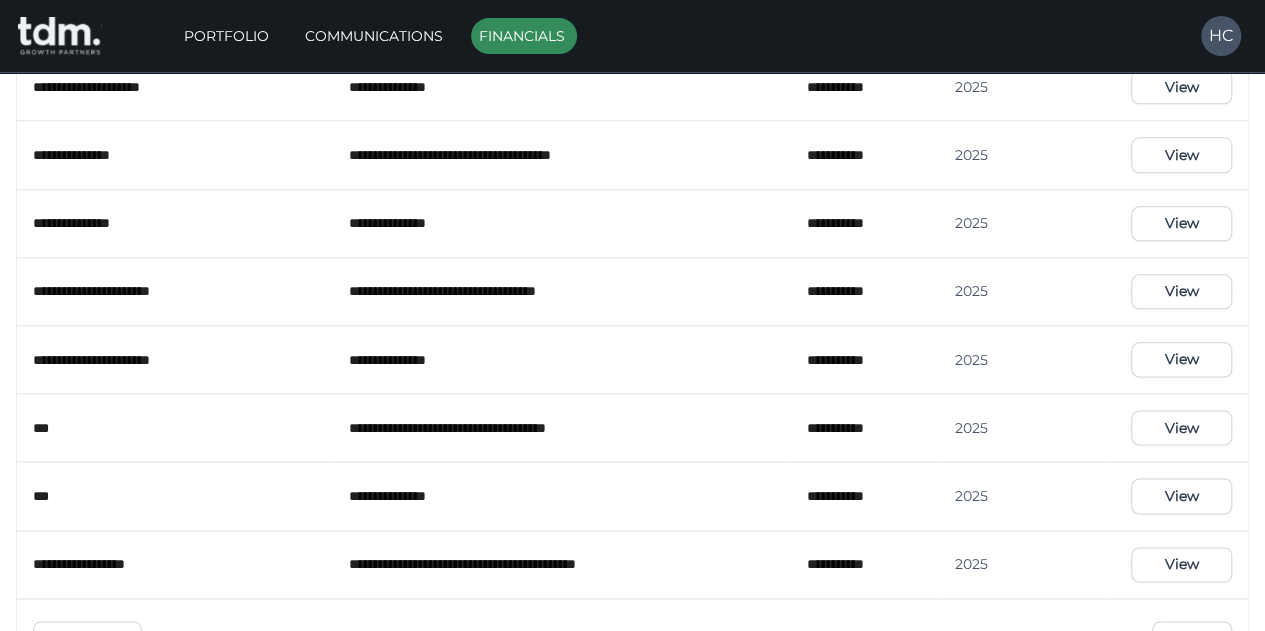 scroll, scrollTop: 1206, scrollLeft: 0, axis: vertical 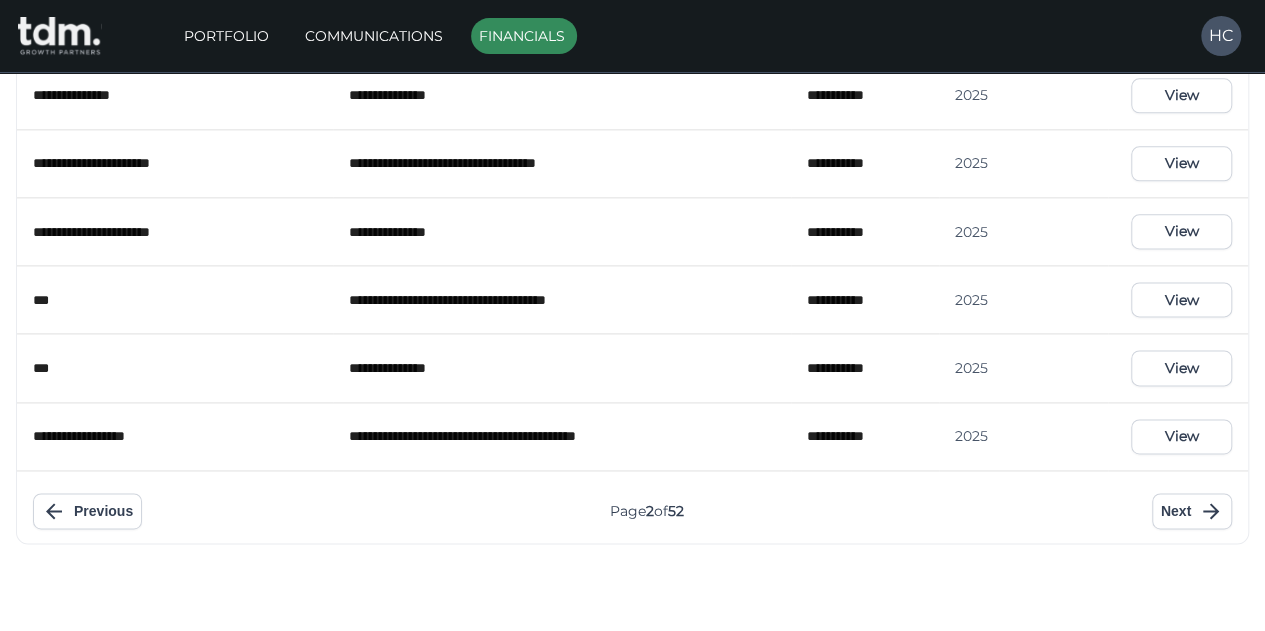 click on "Previous" at bounding box center (87, 511) 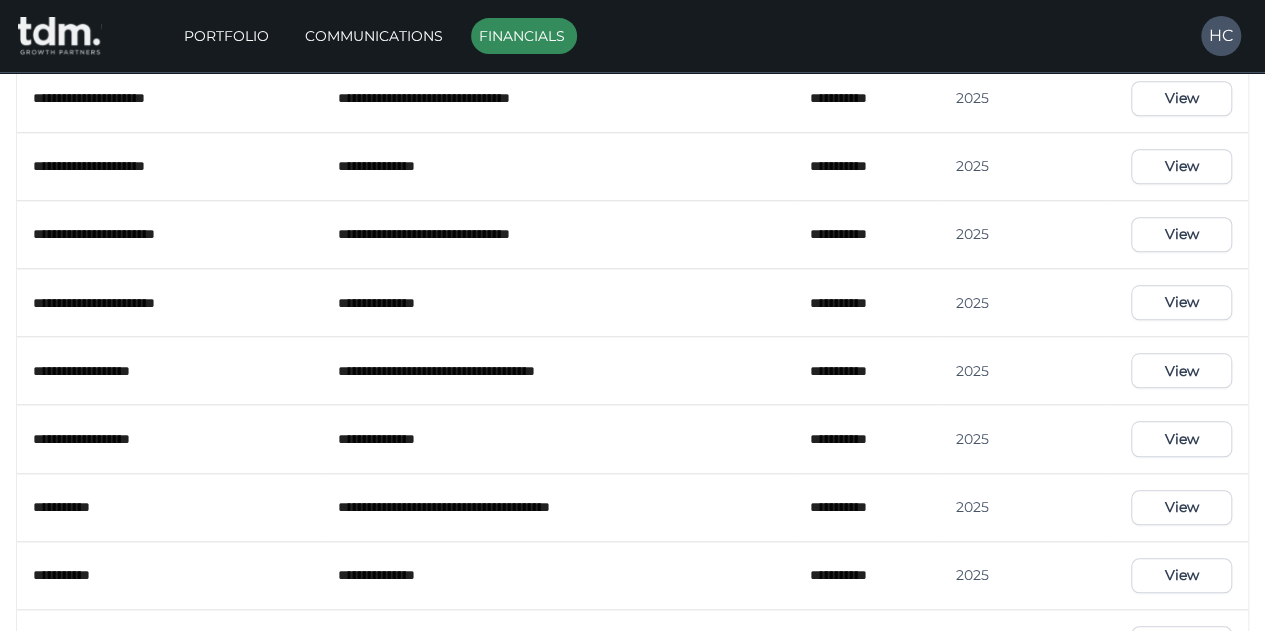 scroll, scrollTop: 1206, scrollLeft: 0, axis: vertical 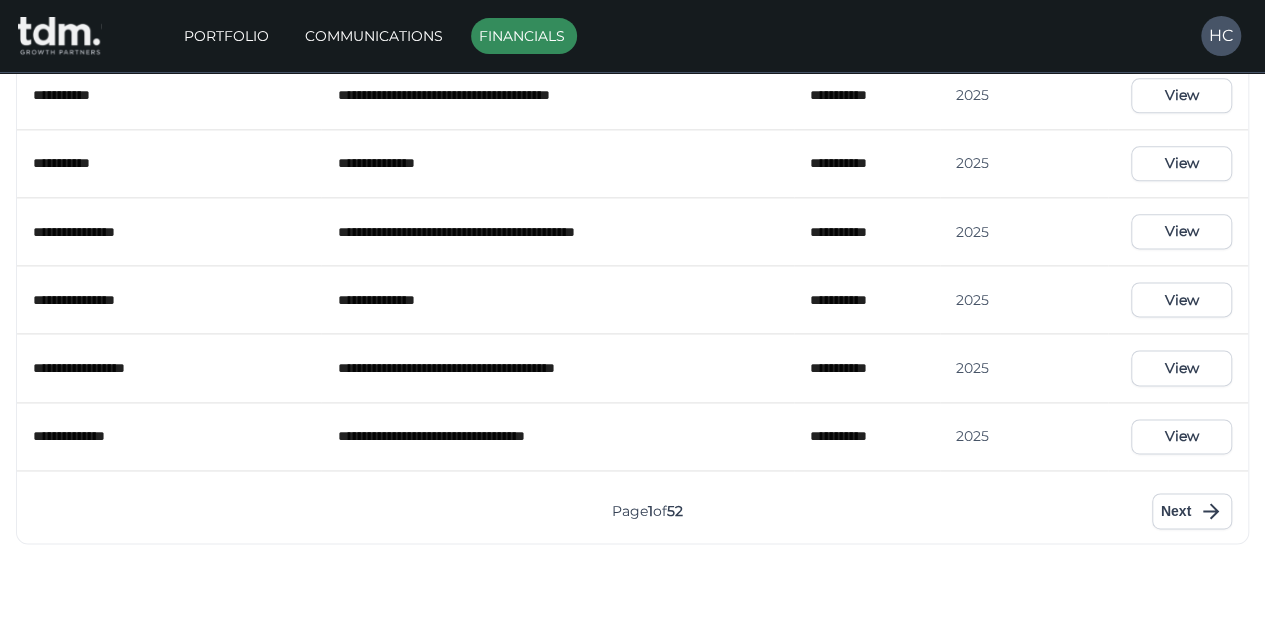 click on "View" at bounding box center [1181, 436] 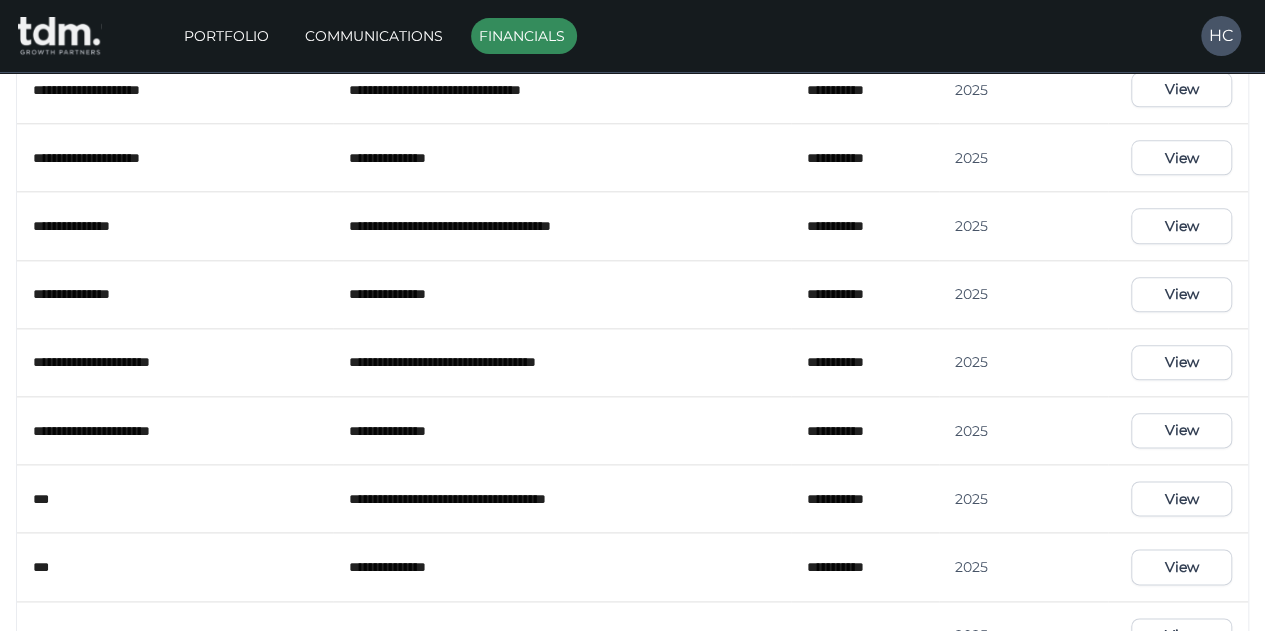 scroll, scrollTop: 1006, scrollLeft: 0, axis: vertical 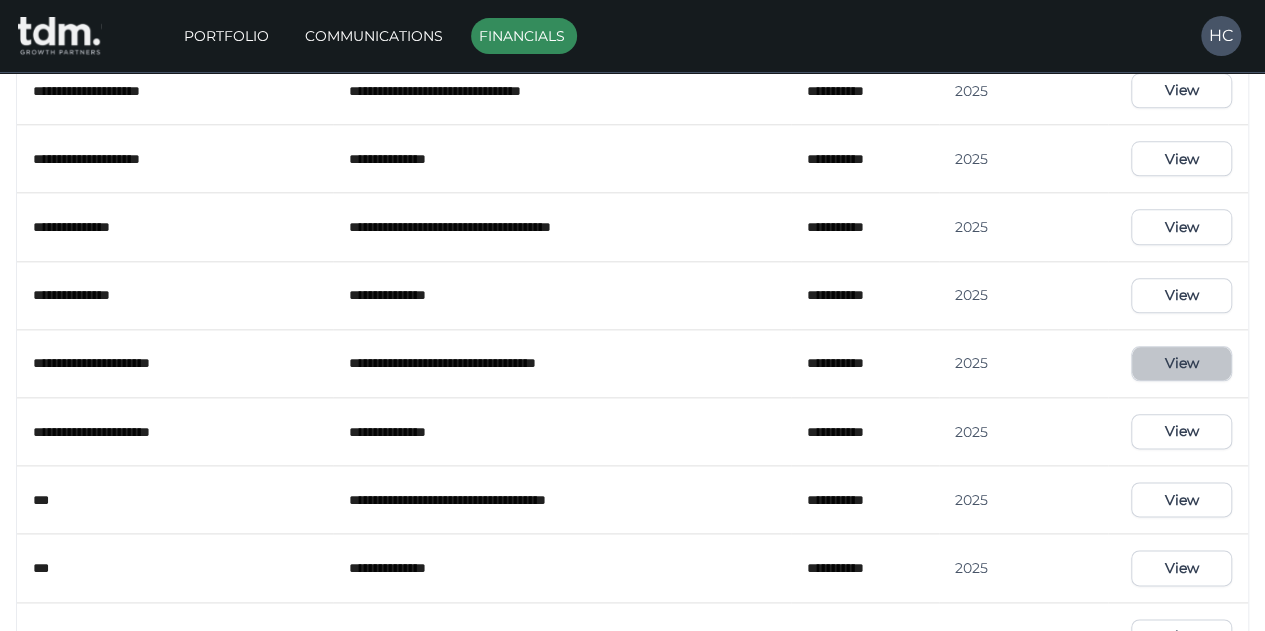 click on "View" at bounding box center (1181, 363) 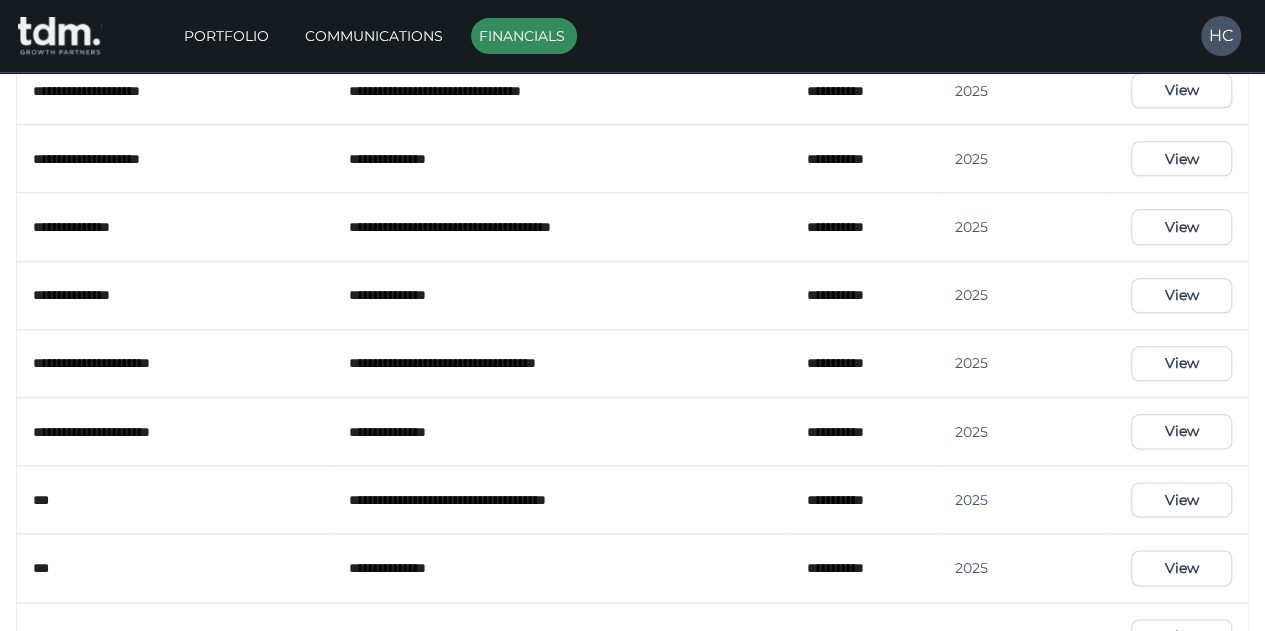 click on "Portfolio" at bounding box center [228, 36] 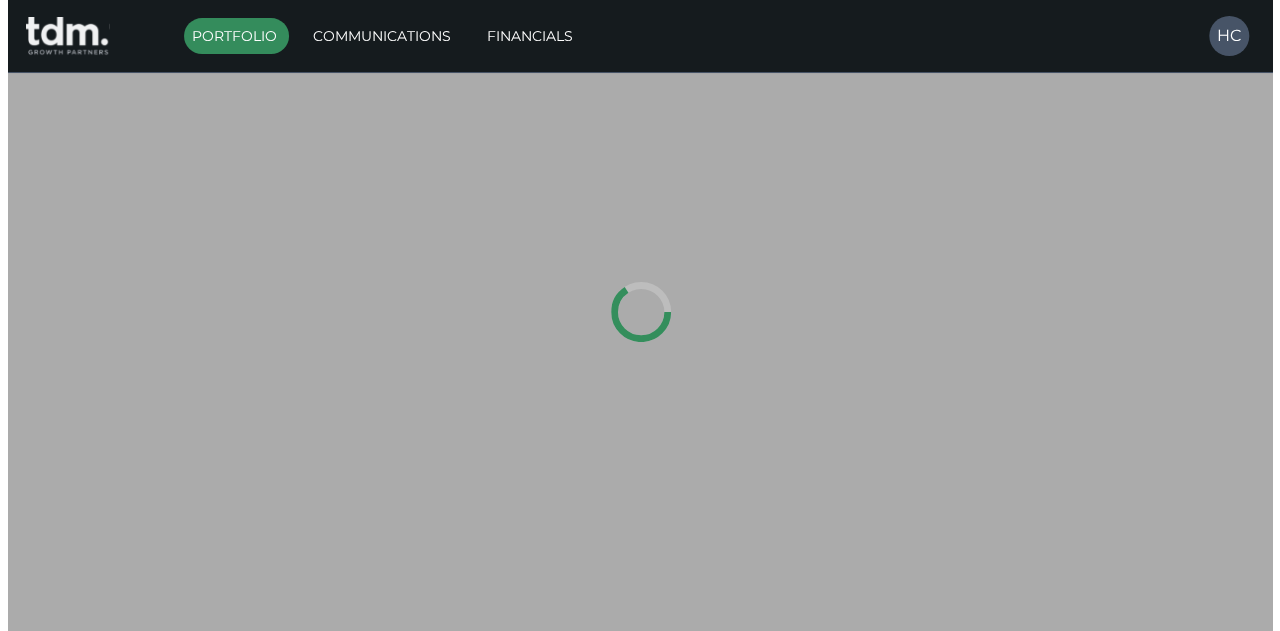 scroll, scrollTop: 0, scrollLeft: 0, axis: both 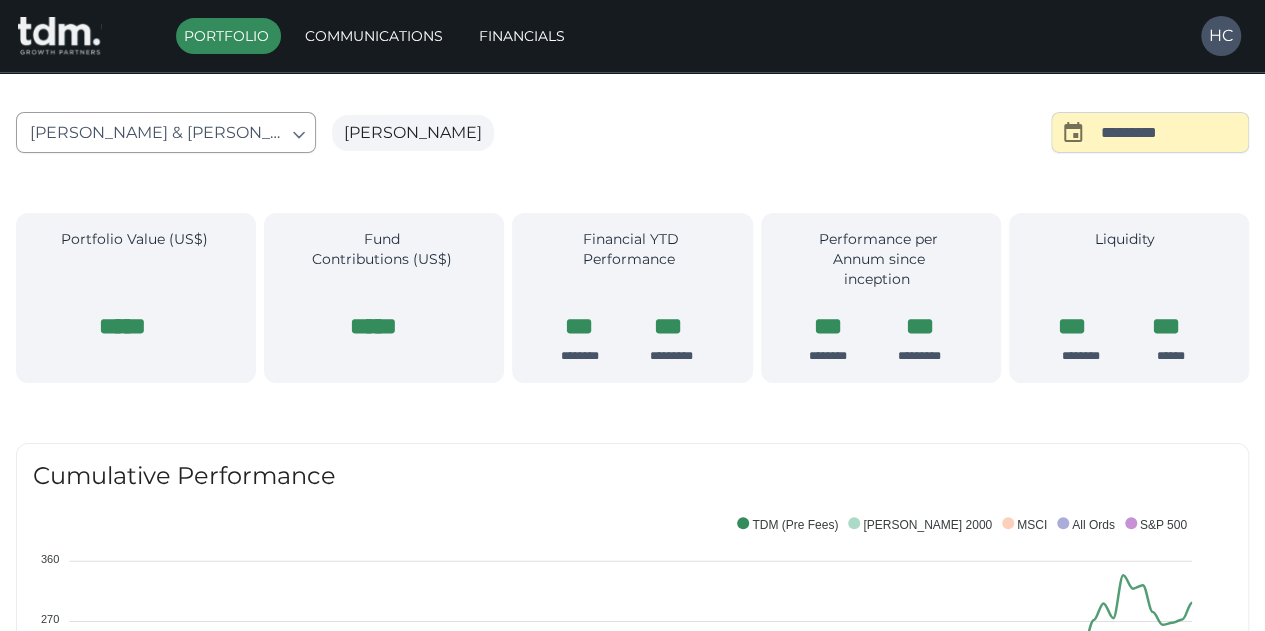 click on "Print is temporarily disabled on Safari. We are sorry for the inconvenience. To print, please use a different browser such as Chrome, or request a PDF from [PERSON_NAME][EMAIL_ADDRESS][PERSON_NAME][DOMAIN_NAME] Portfolio Communications Financials HC Portfolio of [PERSON_NAME] AND [PERSON_NAME] as at [DATE] [PERSON_NAME] & [PERSON_NAME] ​ [PERSON_NAME] ​ ********* ​ Portfolio Value   (US$) ***** Fund Contributions   (US$) ***** Financial YTD Performance   *** ******** *** ********* Performance per Annum since inception   *** ******** *** ********* Liquidity   *** ******** *** ****** Portfolio Value   (US$) ***** Fund Contributions   (US$) ***** Financial YTD Performance   *** ******** *** ********* Performance per Annum since inception   *** ******** *** ********* Liquidity   *** ******** *** ****** Cumulative Performance 360 360 270 270 180 180 90 90 0 0 -90 -90 % Returns FY2016 FY2016 FY2017 FY2017 FY2018 FY2018 FY2019 FY2019 FY2020 FY2020 FY2021 FY2021 FY2022 FY2022 FY2023 FY2023 FY2024 FY2024 Year S&P 500 All Ords MSCI" at bounding box center [632, 1453] 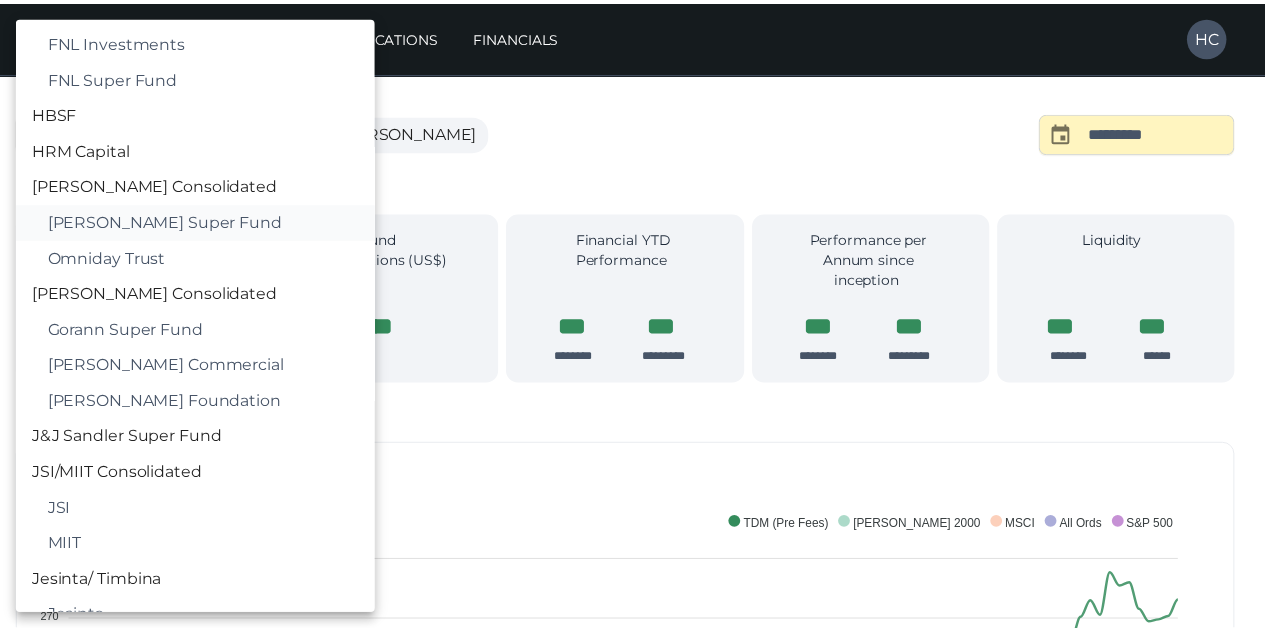scroll, scrollTop: 1200, scrollLeft: 0, axis: vertical 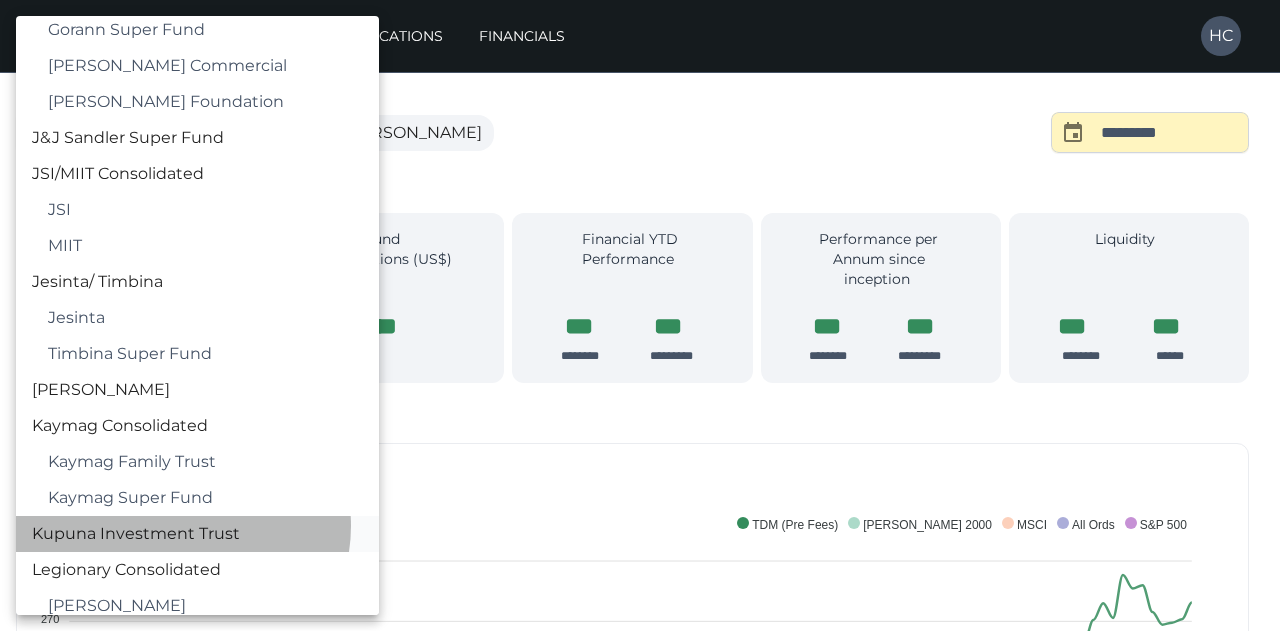 click on "Kupuna Investment Trust" at bounding box center [197, 534] 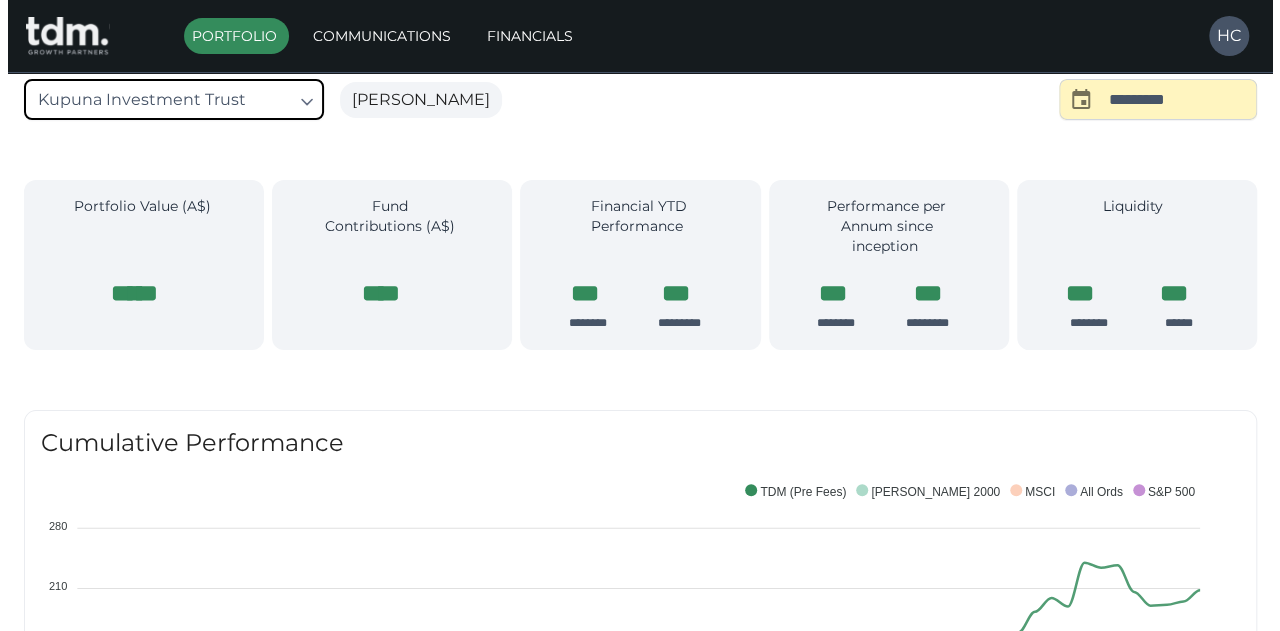 scroll, scrollTop: 0, scrollLeft: 0, axis: both 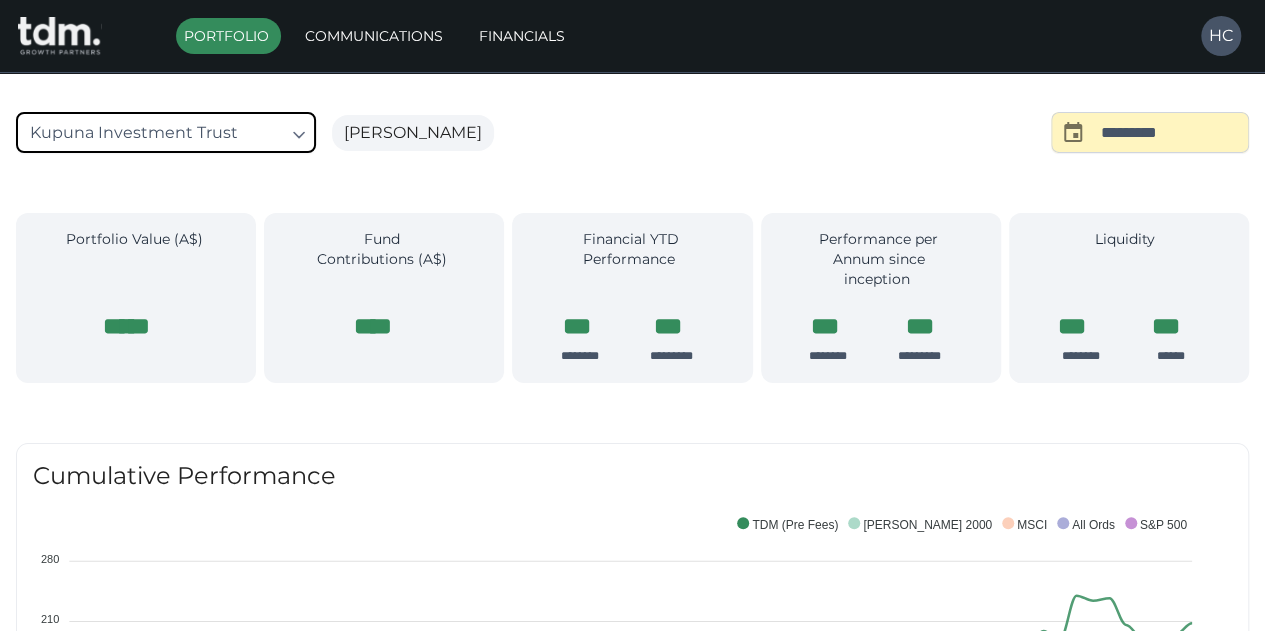 click on "Communications" at bounding box center (376, 36) 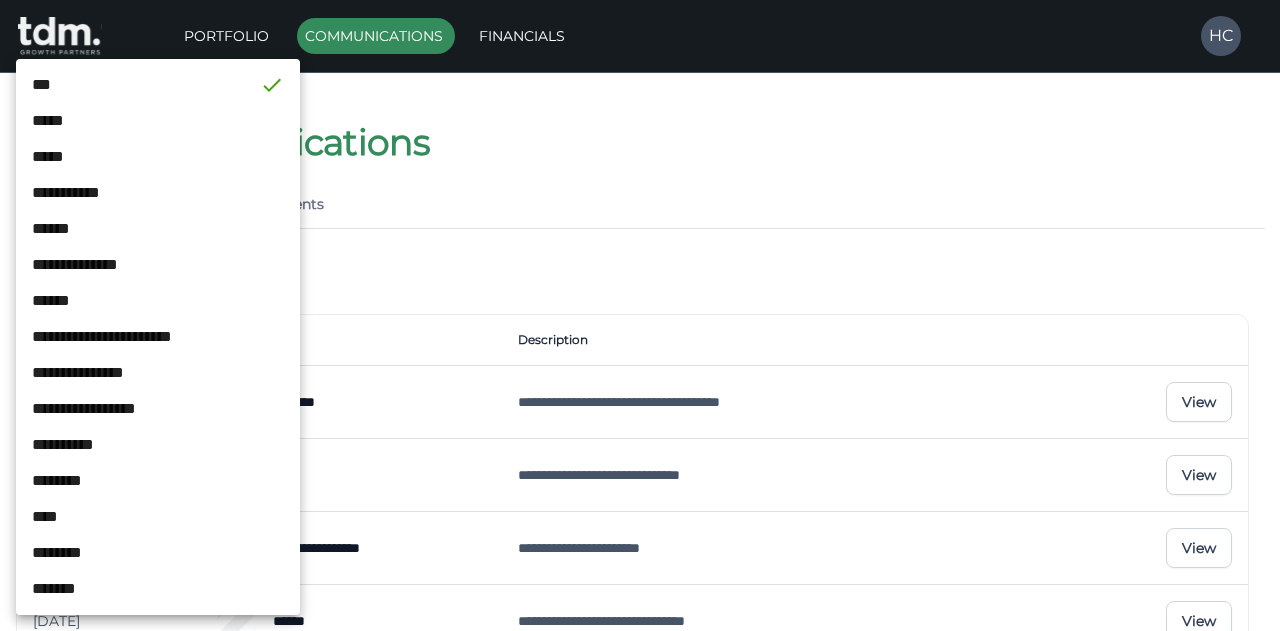 click on "**********" at bounding box center [640, 997] 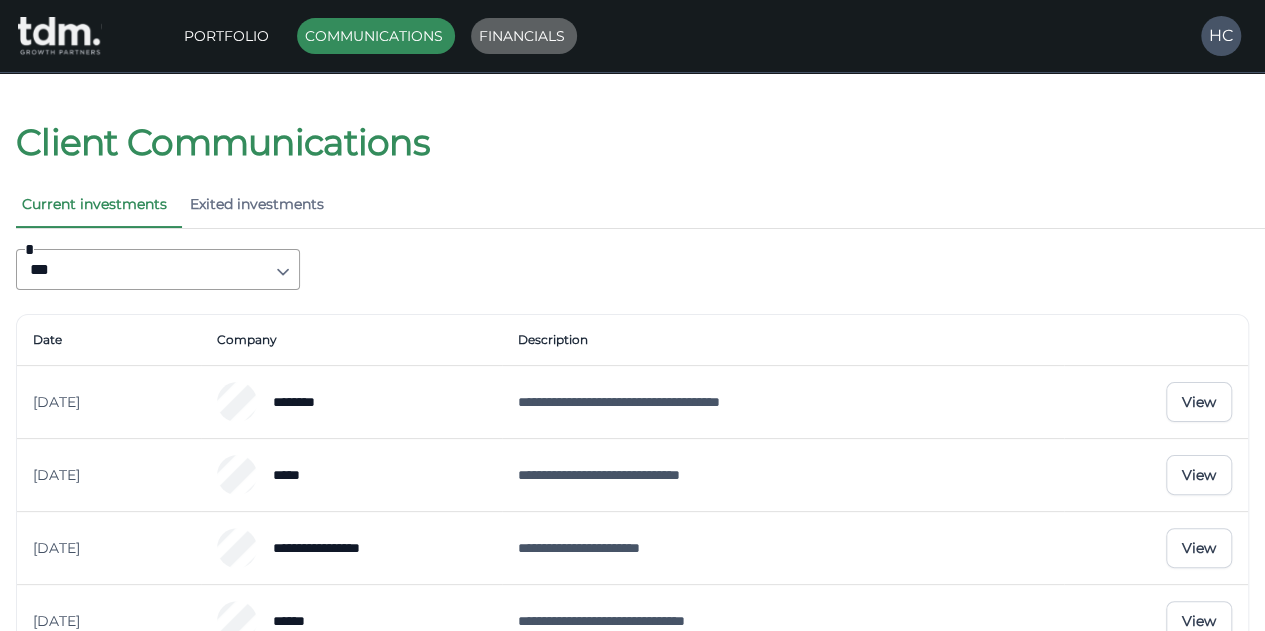 click on "Financials" at bounding box center (524, 36) 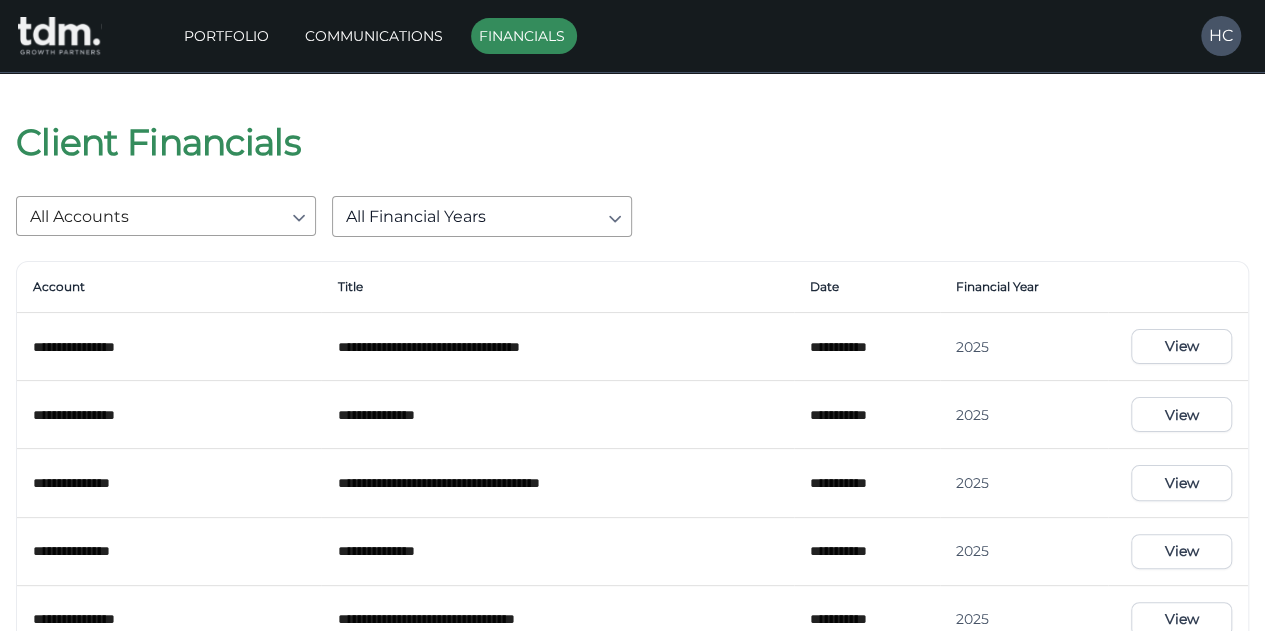 click on "**********" at bounding box center [632, 923] 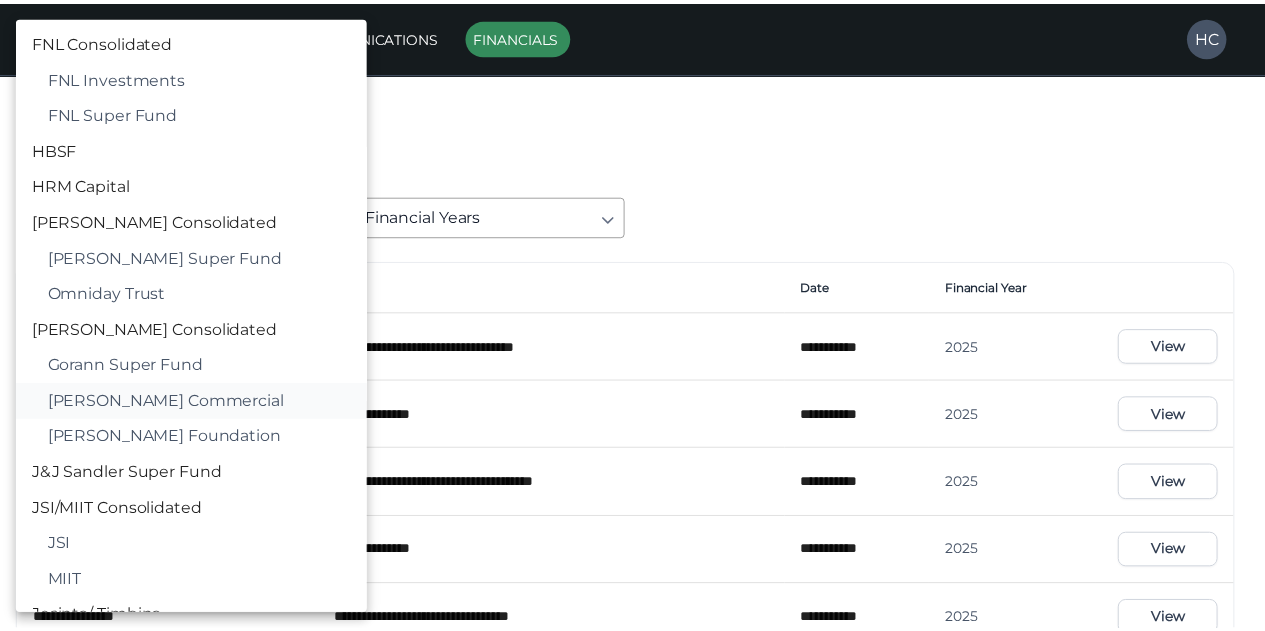 scroll, scrollTop: 1300, scrollLeft: 0, axis: vertical 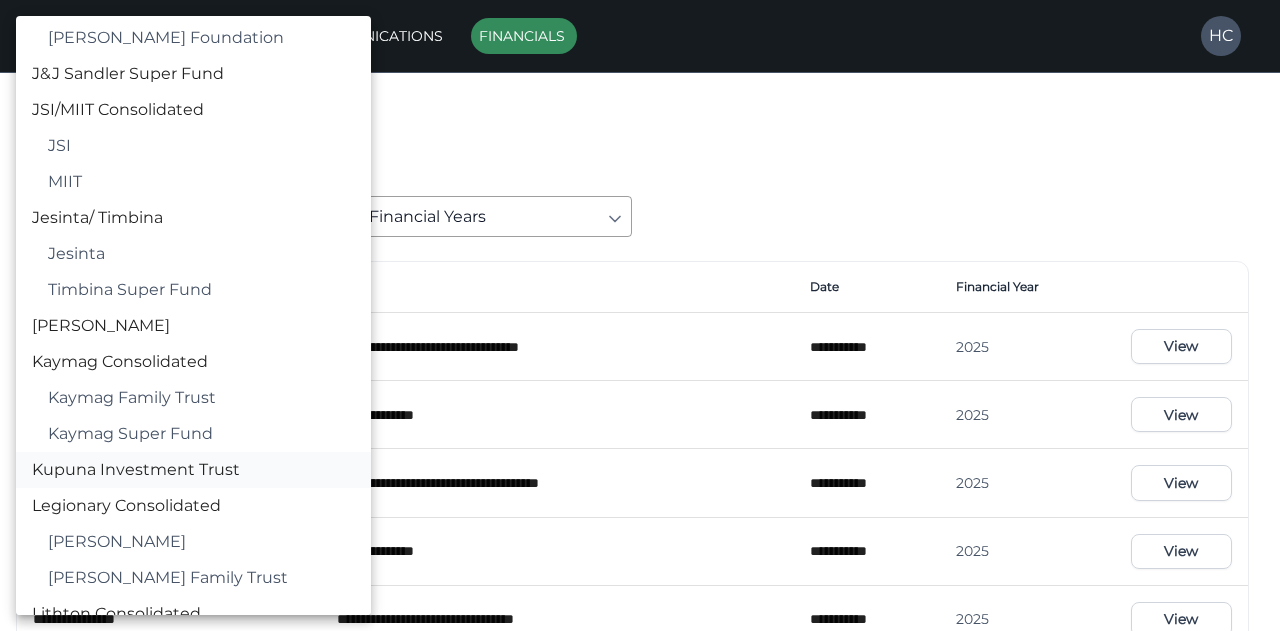 click on "Kupuna Investment Trust" at bounding box center [193, 470] 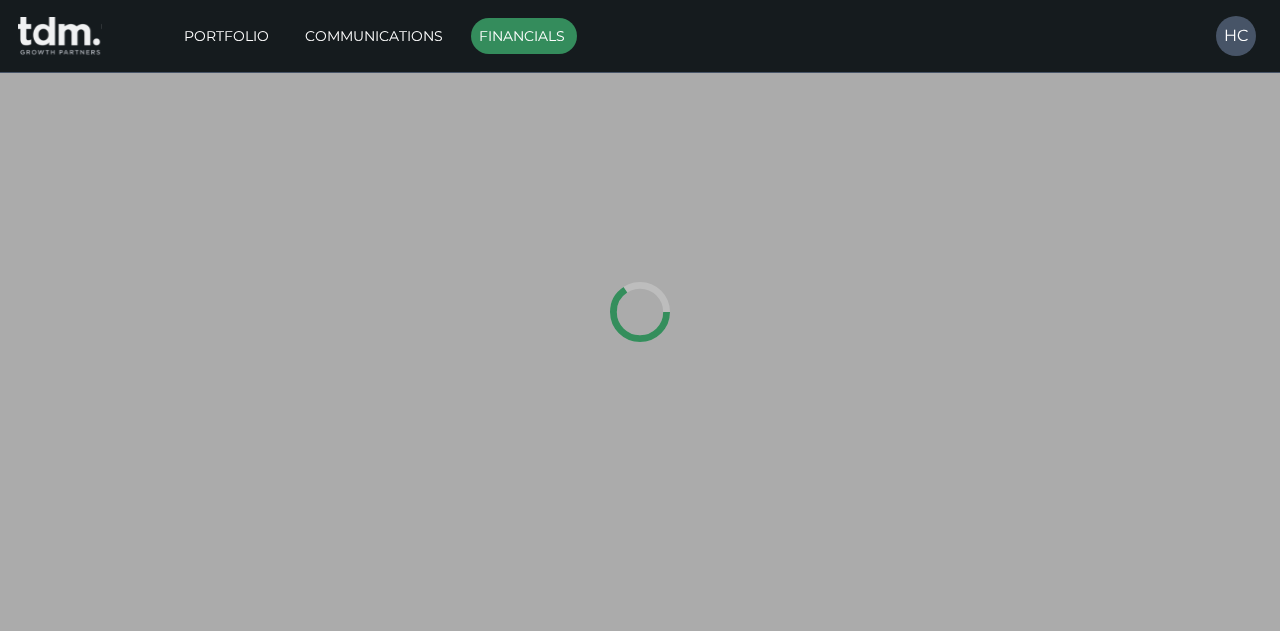 type on "**********" 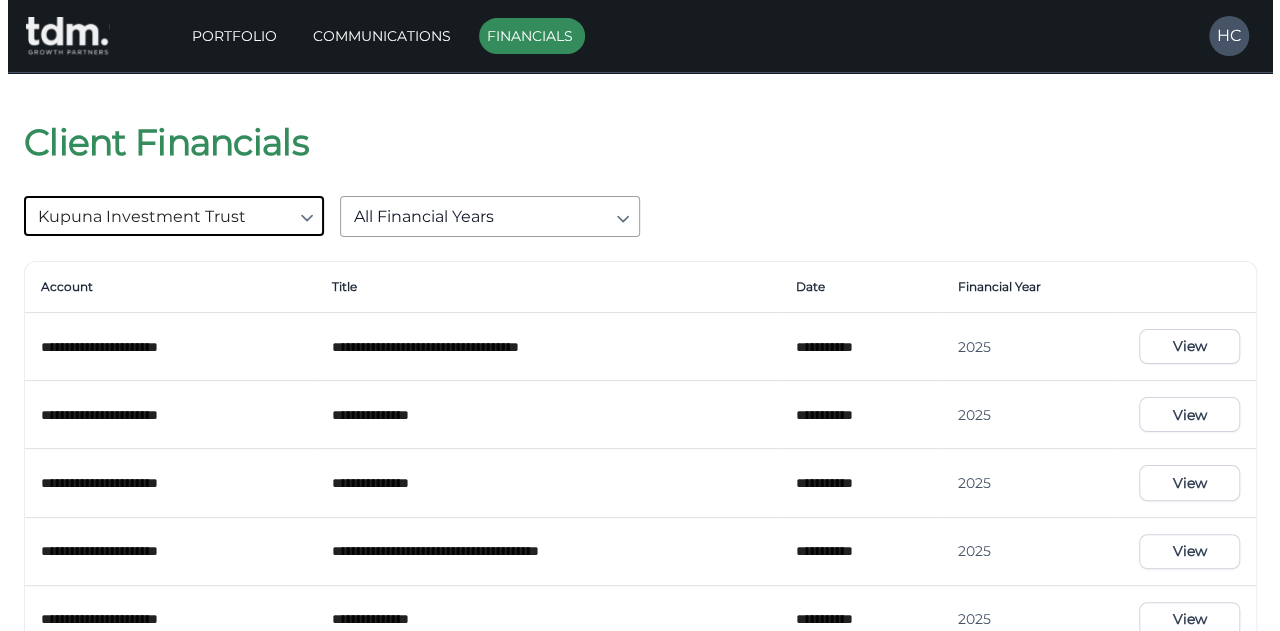 scroll, scrollTop: 100, scrollLeft: 0, axis: vertical 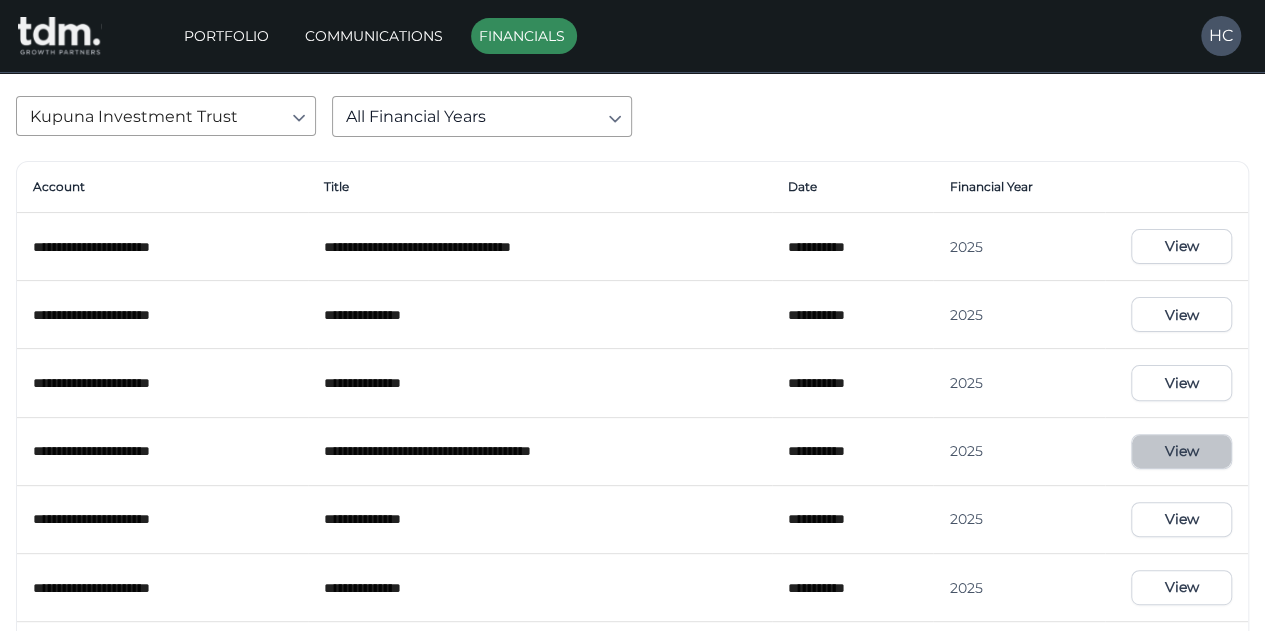 click on "View" at bounding box center (1181, 451) 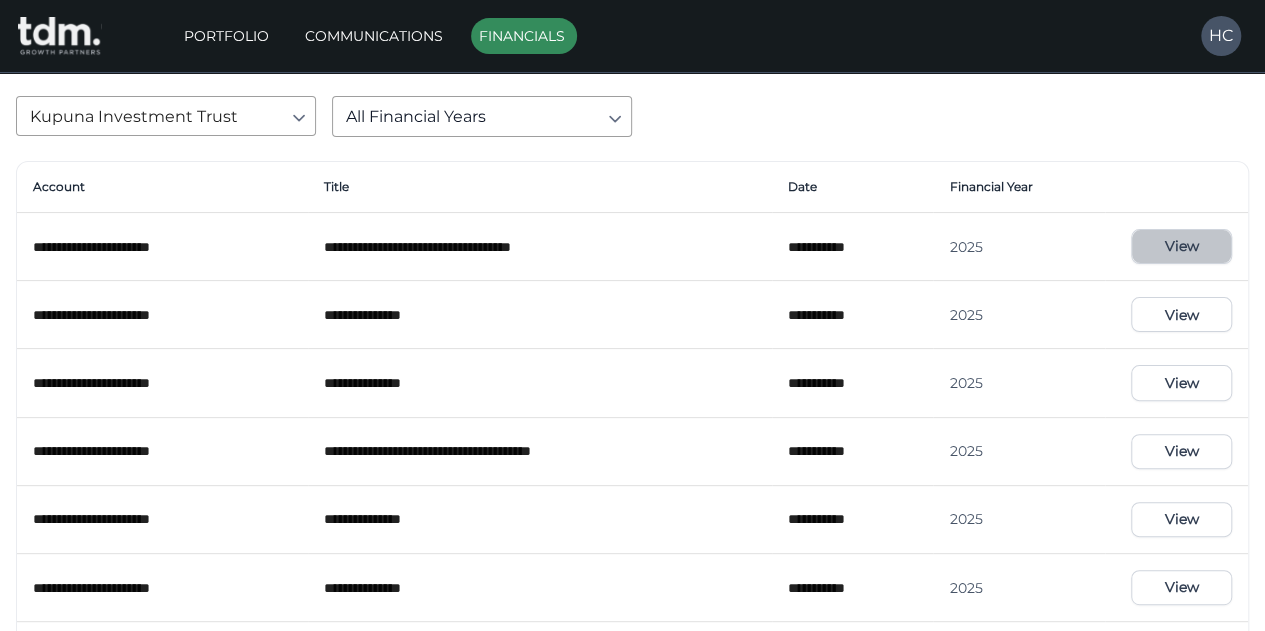 click on "View" at bounding box center (1181, 246) 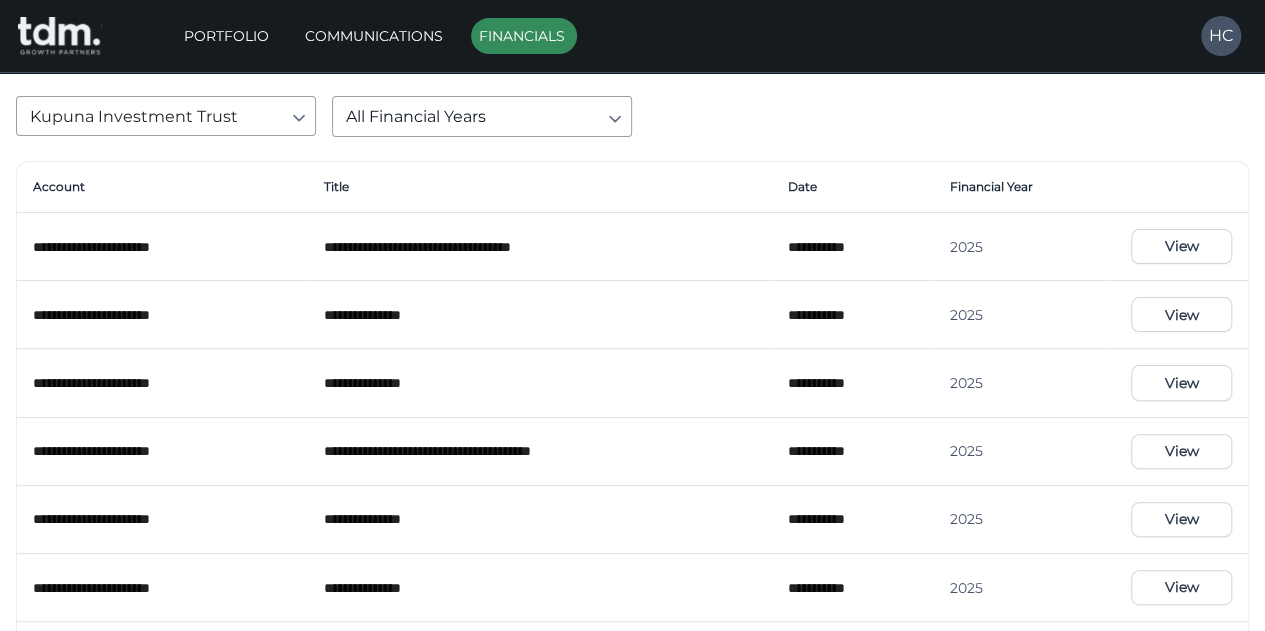 click on "**********" at bounding box center (632, 720) 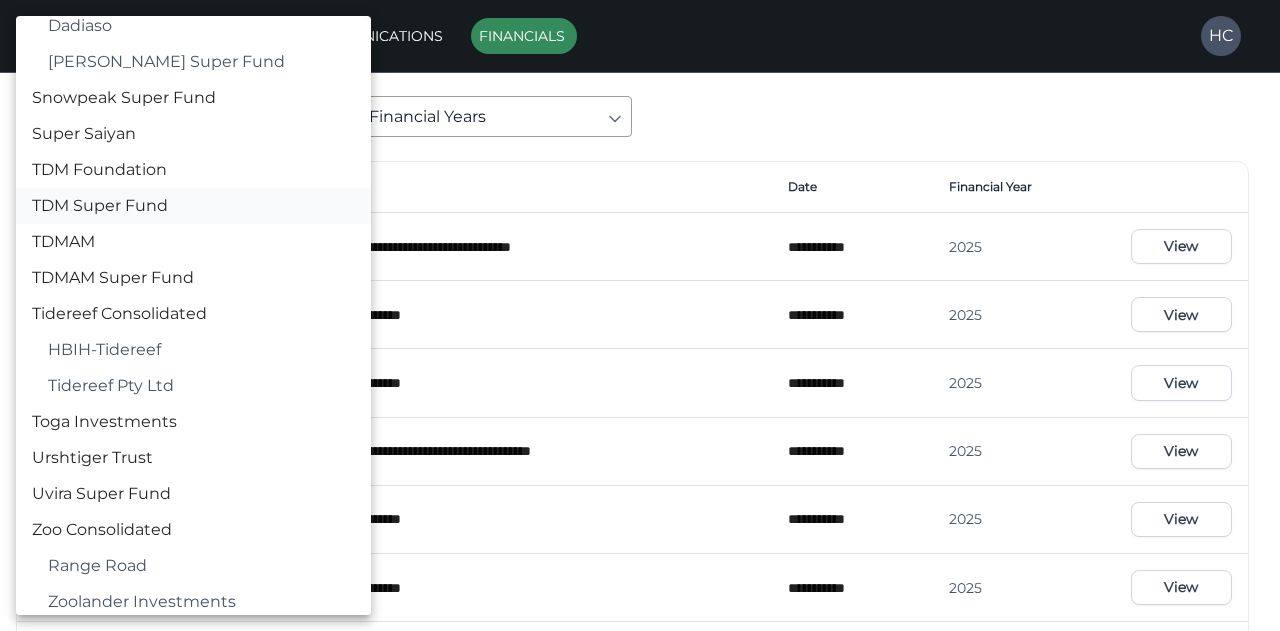 scroll, scrollTop: 3154, scrollLeft: 0, axis: vertical 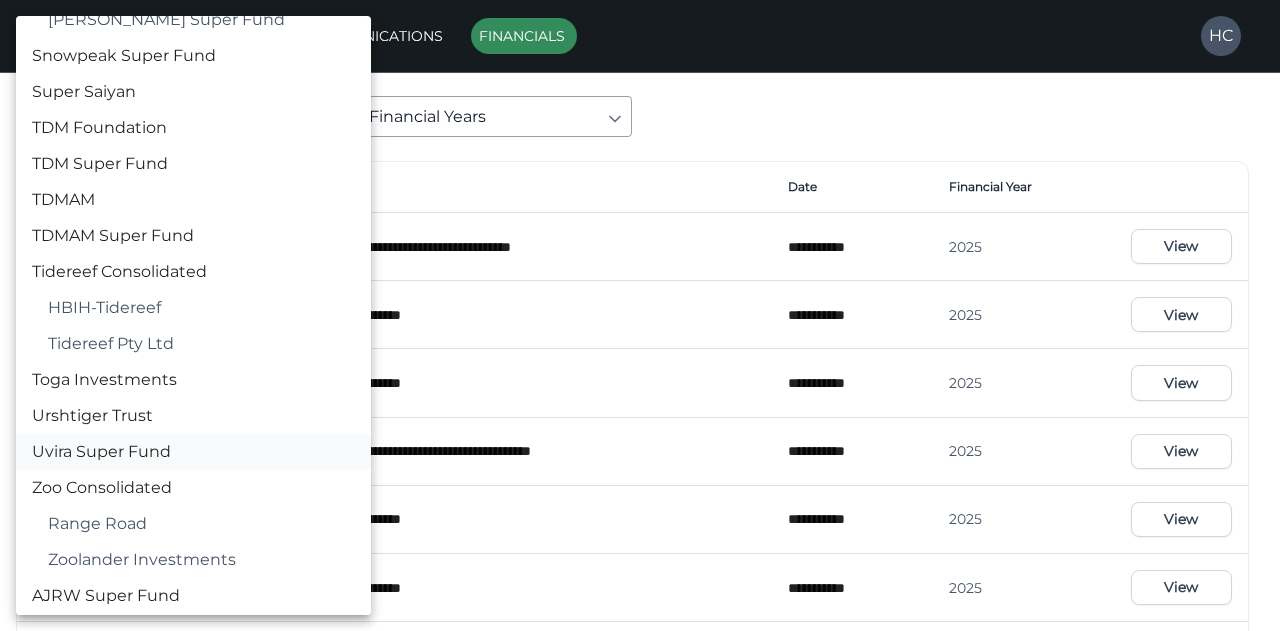 click on "Uvira Super Fund" at bounding box center (193, 452) 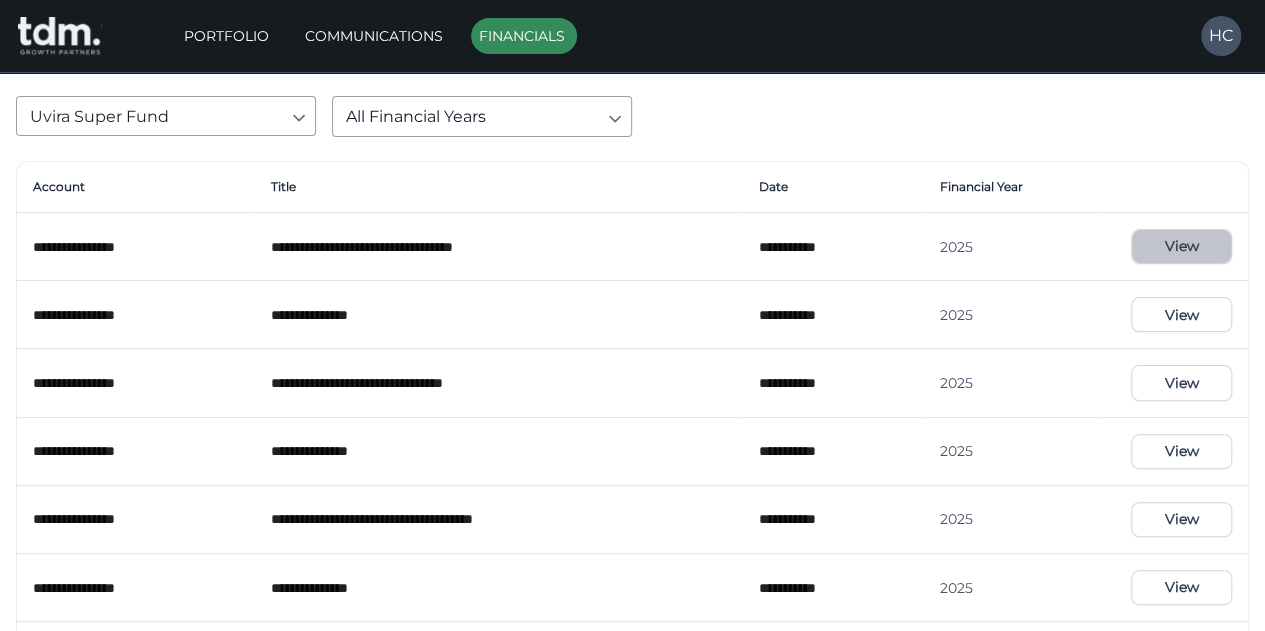 click on "View" at bounding box center [1181, 246] 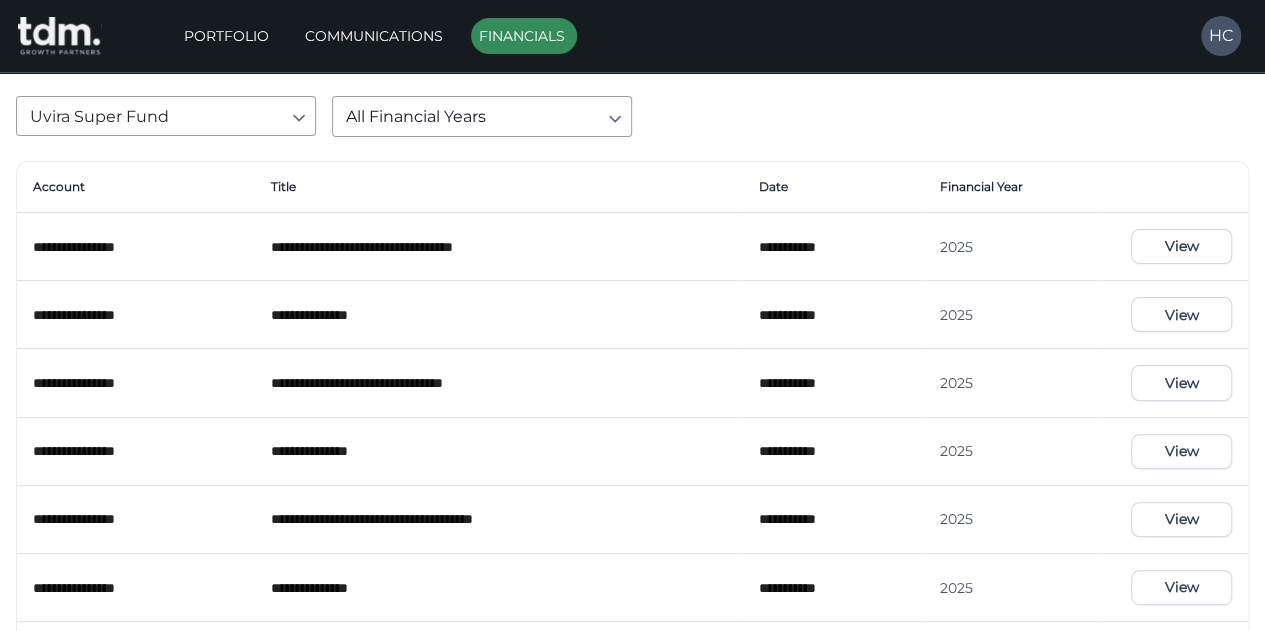 click on "**********" at bounding box center (632, 754) 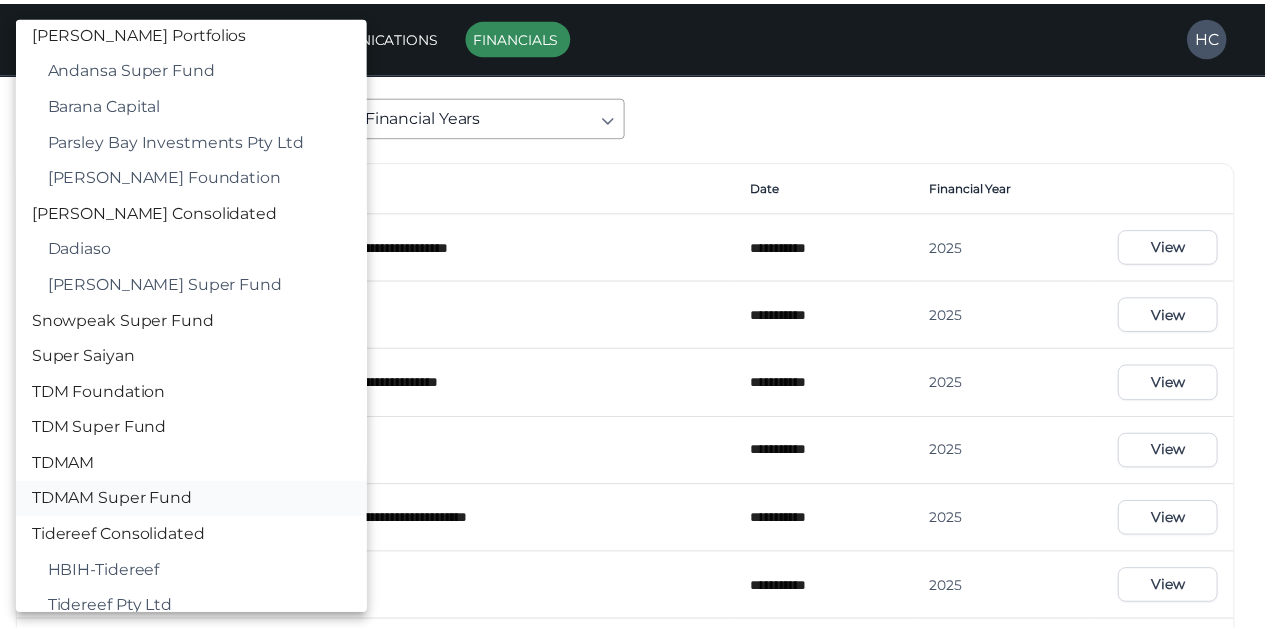 scroll, scrollTop: 2690, scrollLeft: 0, axis: vertical 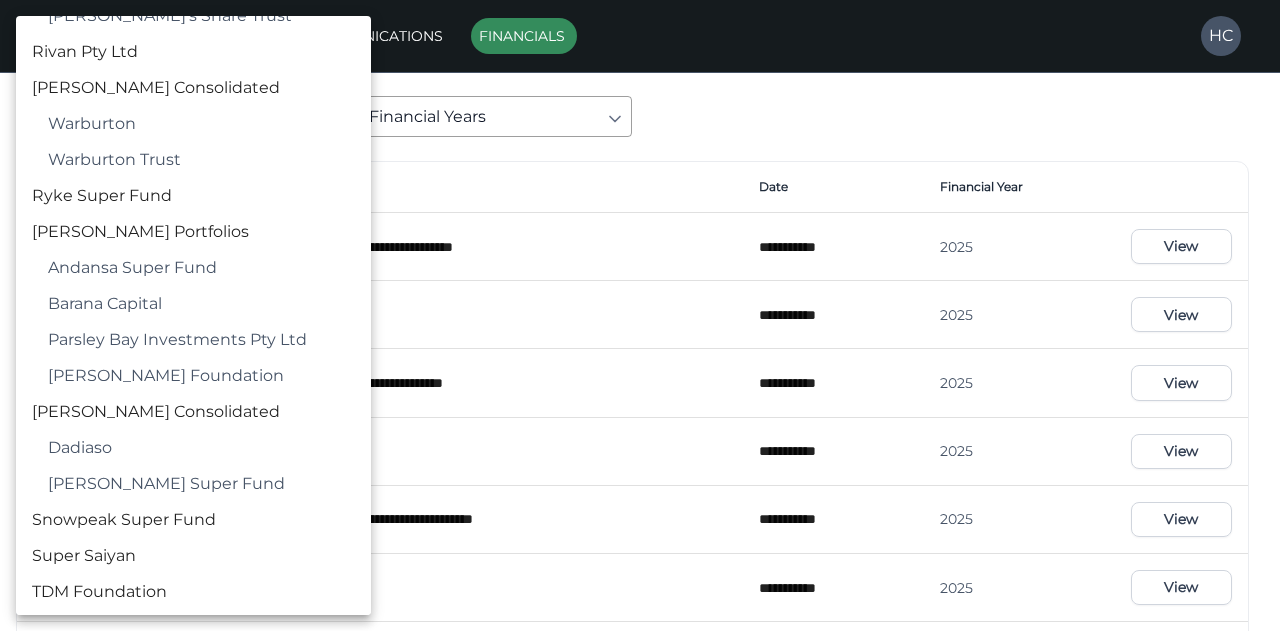 click on "Ryke Super Fund" at bounding box center (193, 196) 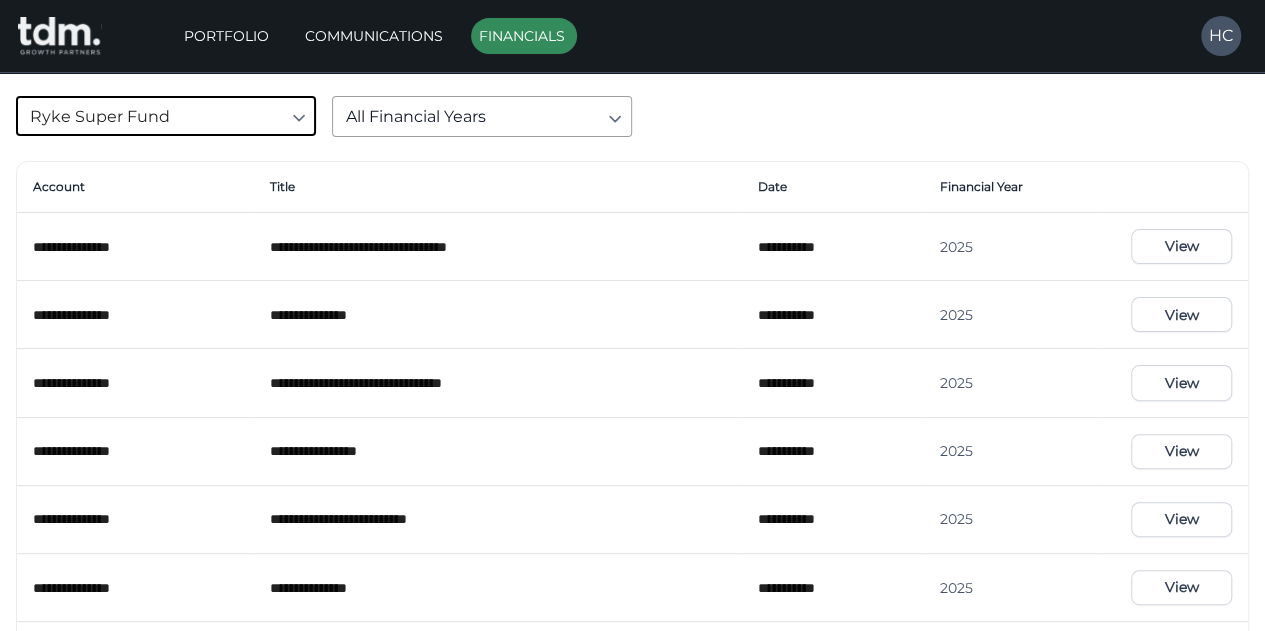 click on "View" at bounding box center [1181, 246] 